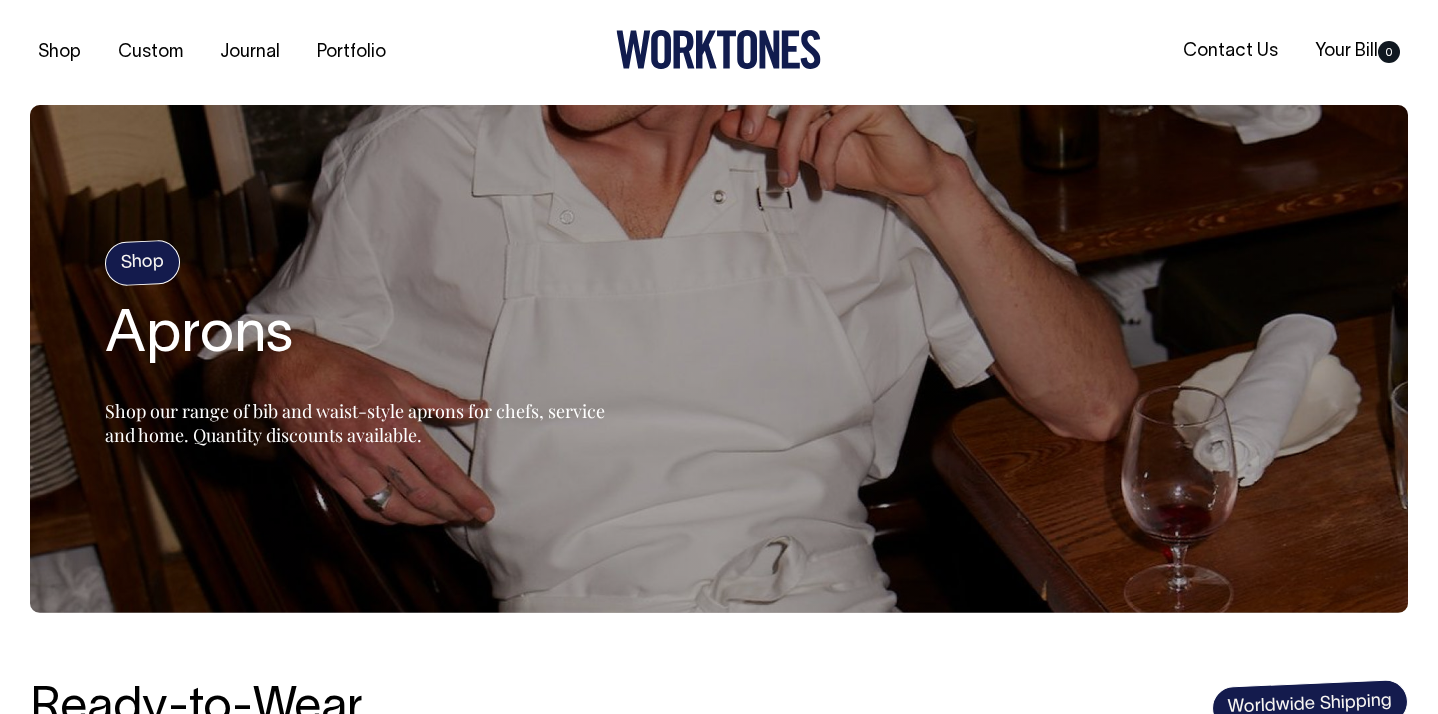 scroll, scrollTop: 0, scrollLeft: 0, axis: both 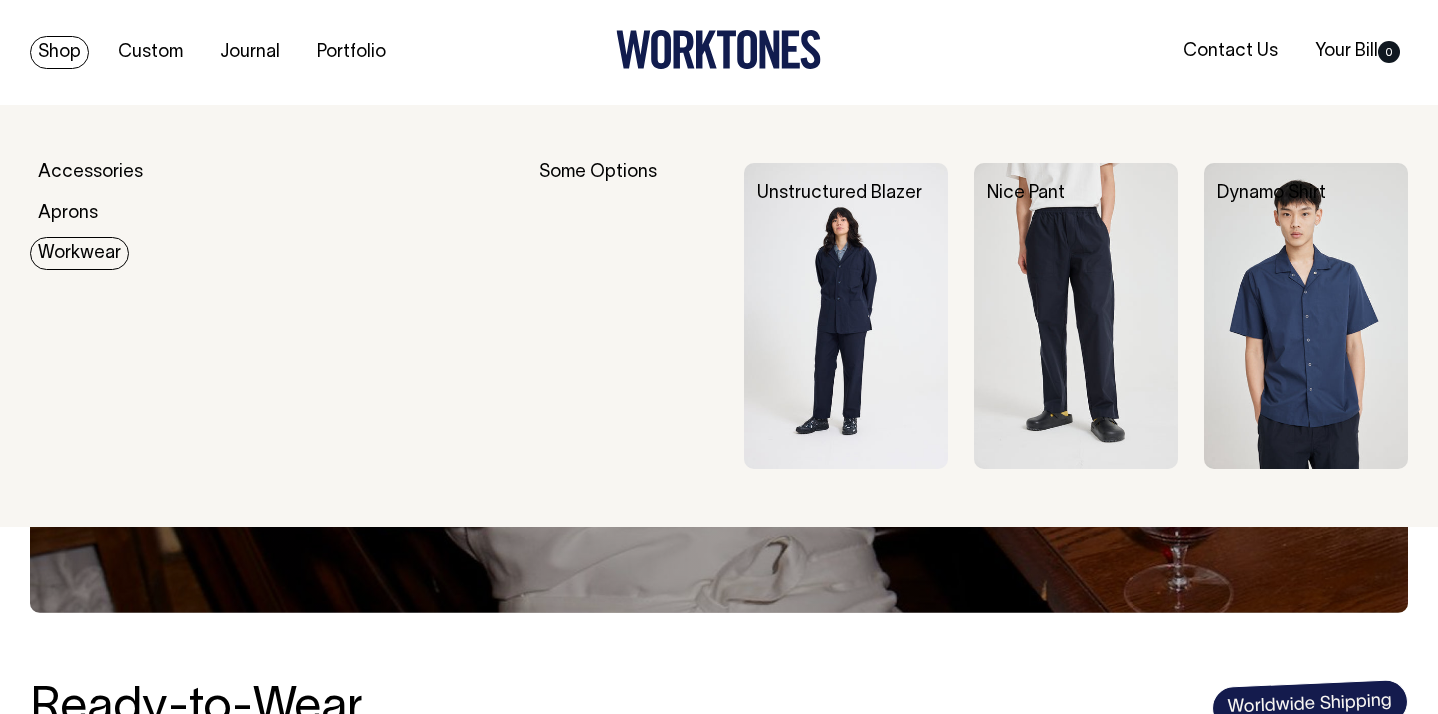 click on "Workwear" at bounding box center [79, 253] 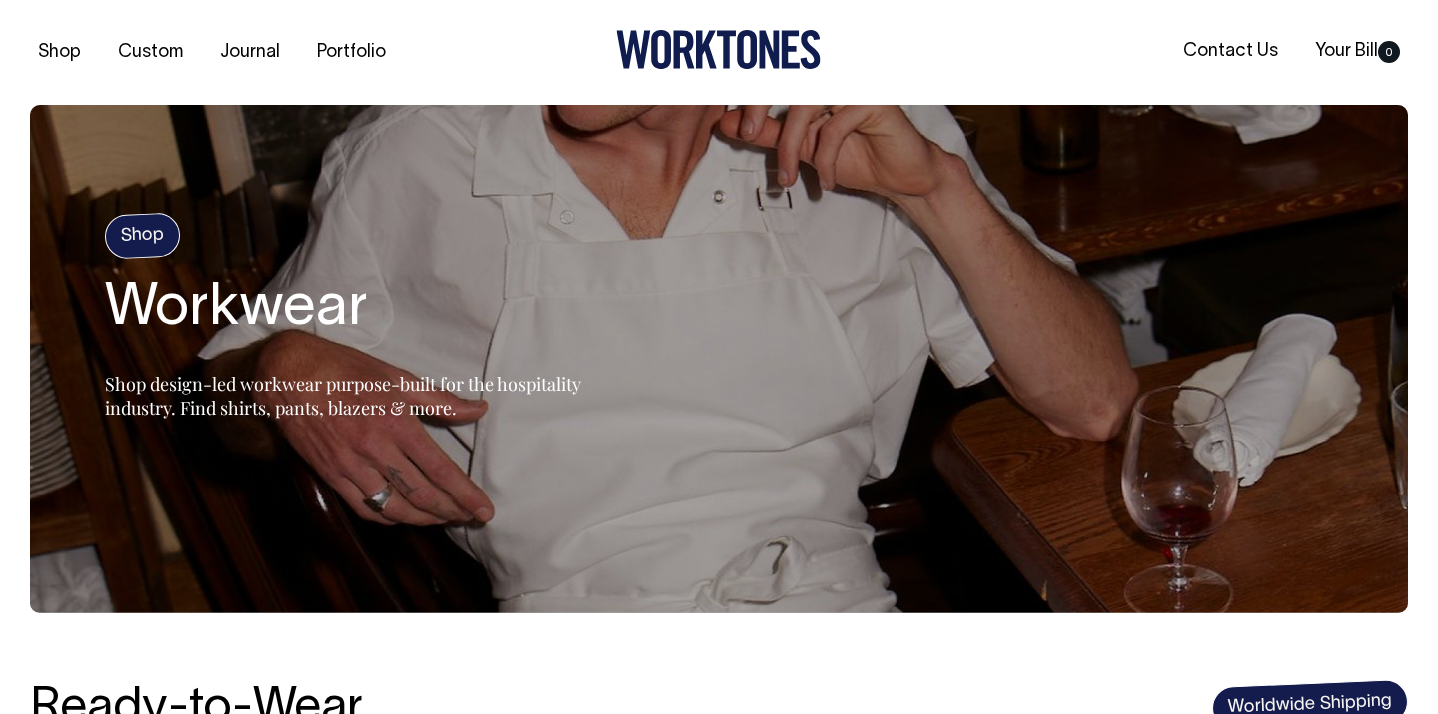 scroll, scrollTop: 0, scrollLeft: 0, axis: both 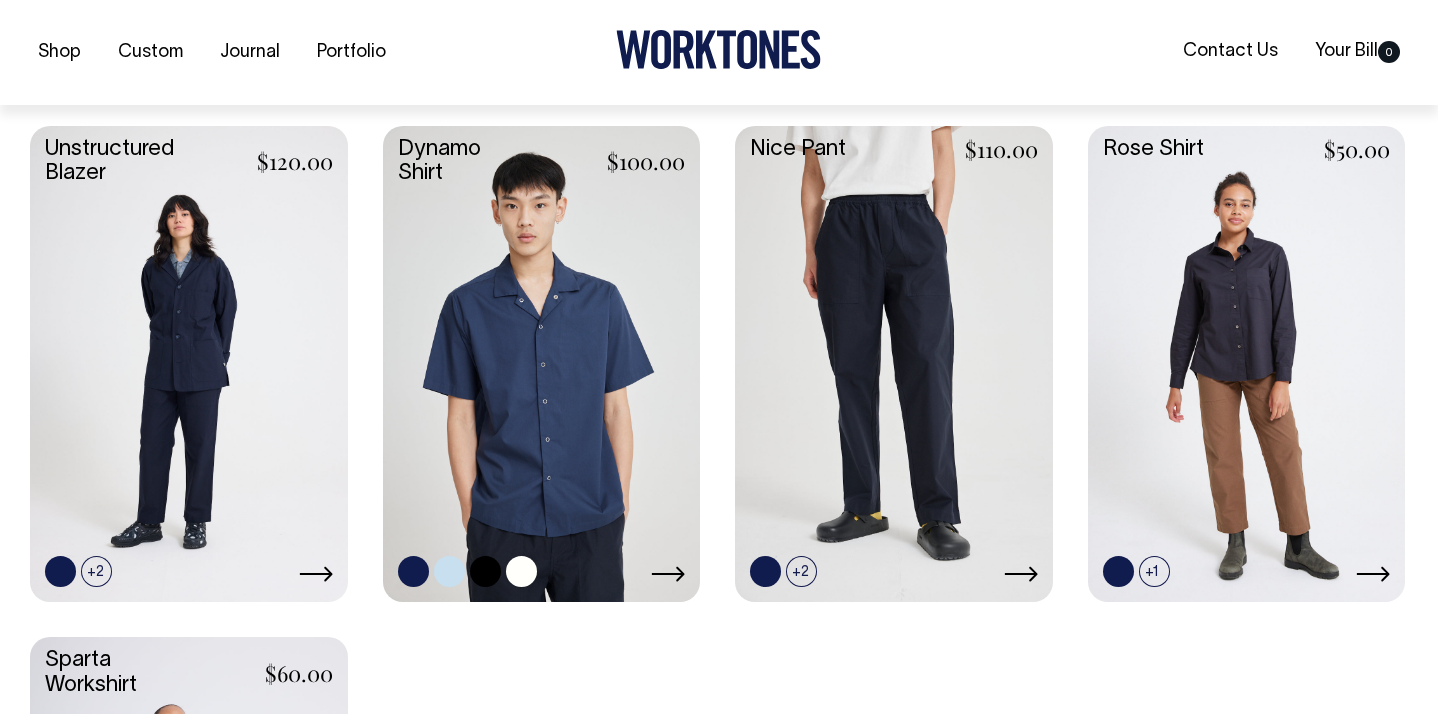 click 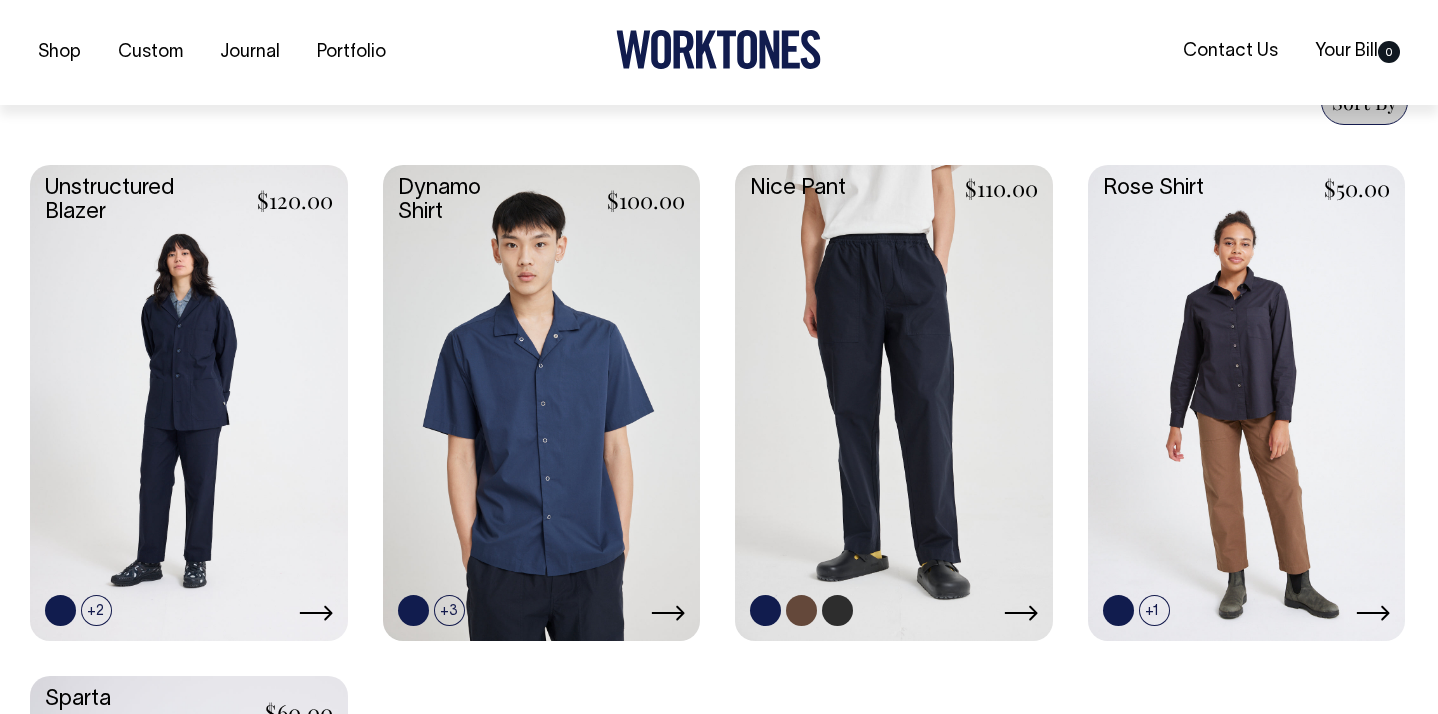 scroll, scrollTop: 803, scrollLeft: 0, axis: vertical 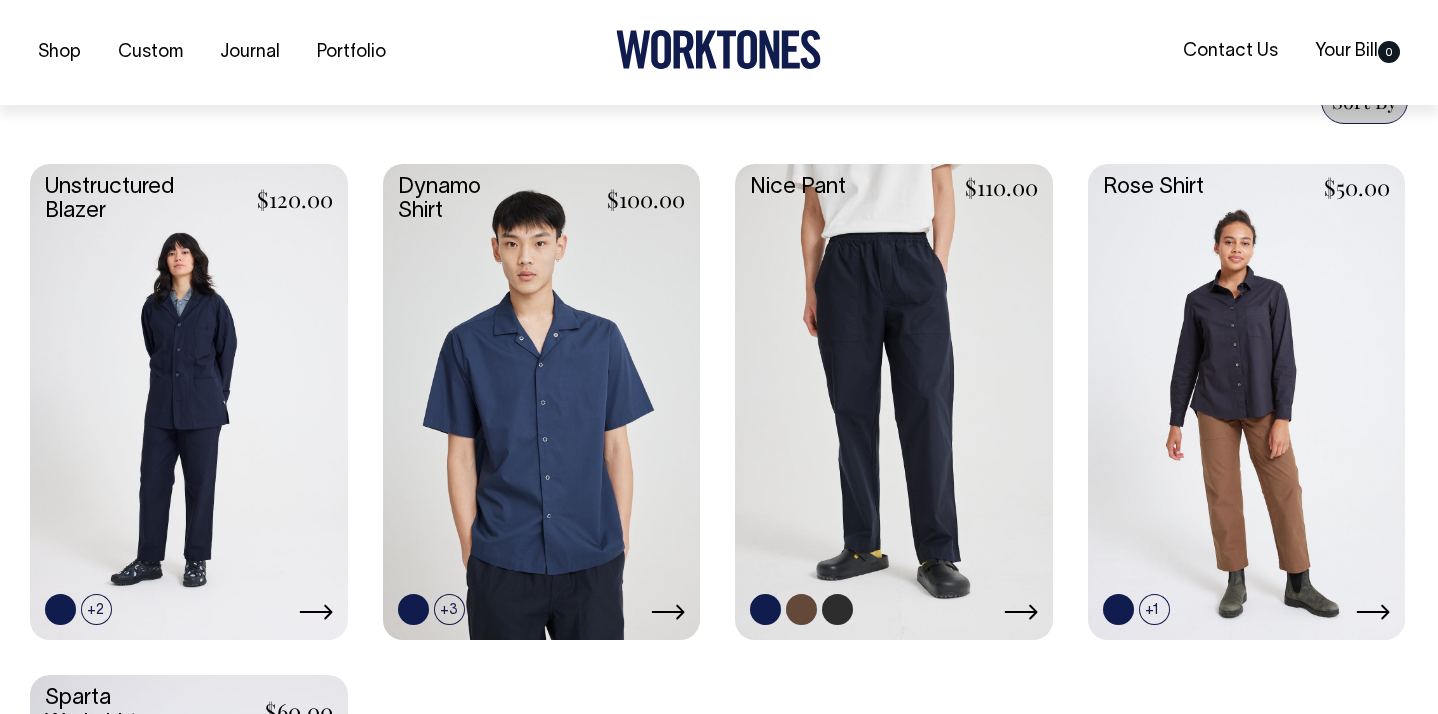click at bounding box center [801, 609] 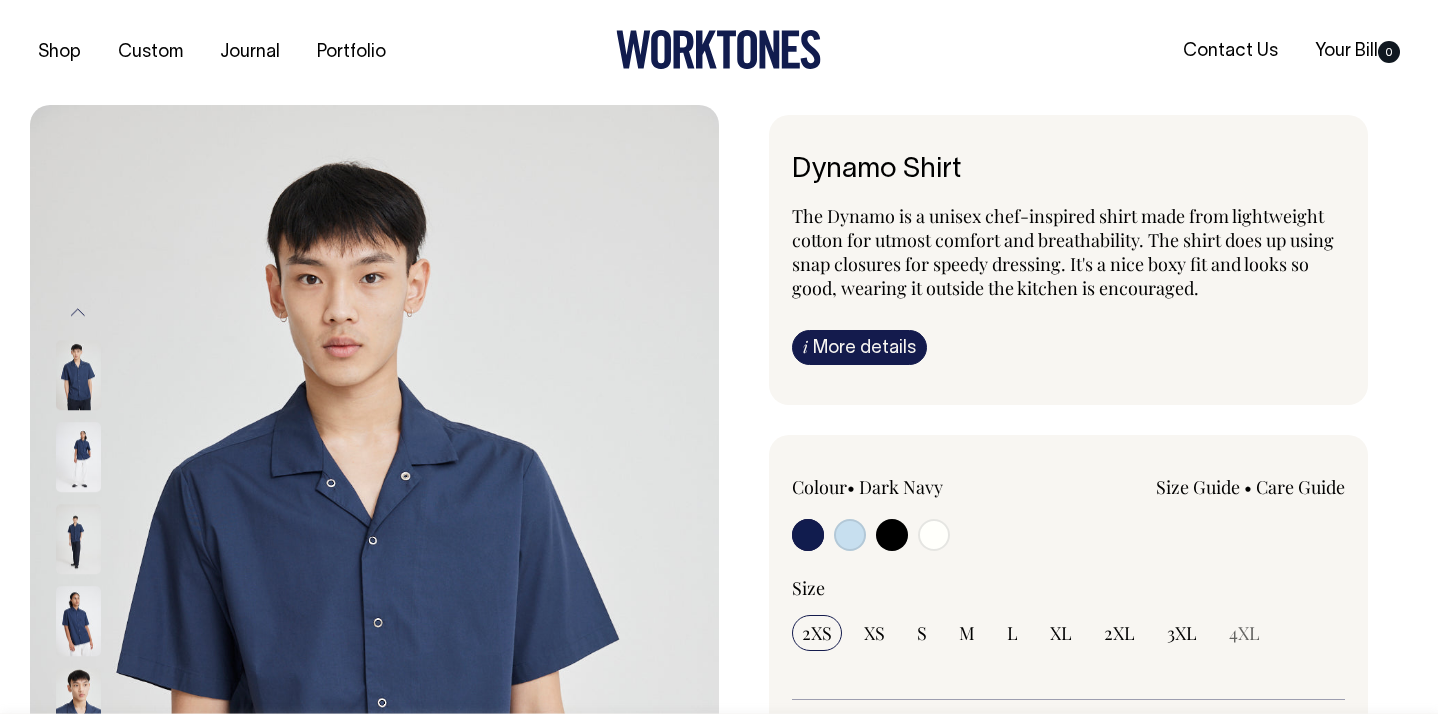 scroll, scrollTop: 0, scrollLeft: 0, axis: both 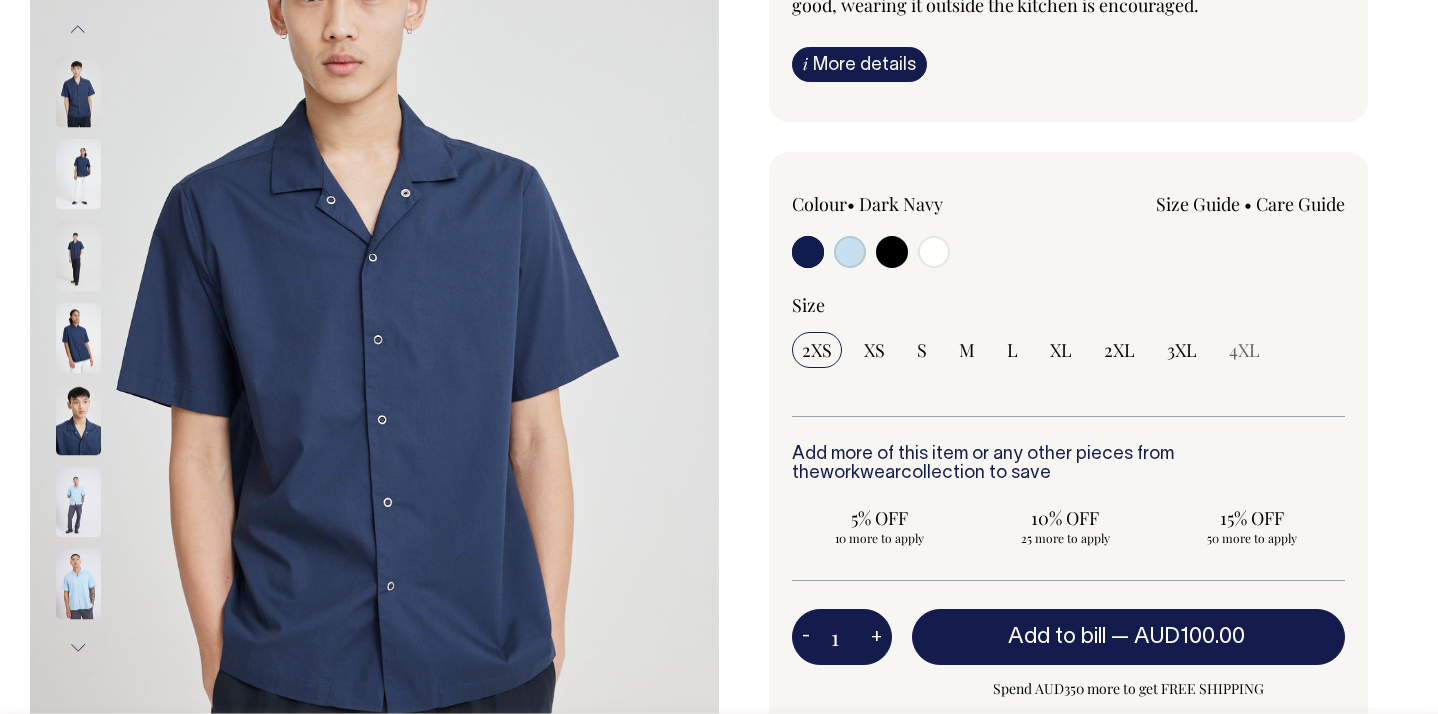 click at bounding box center [78, 339] 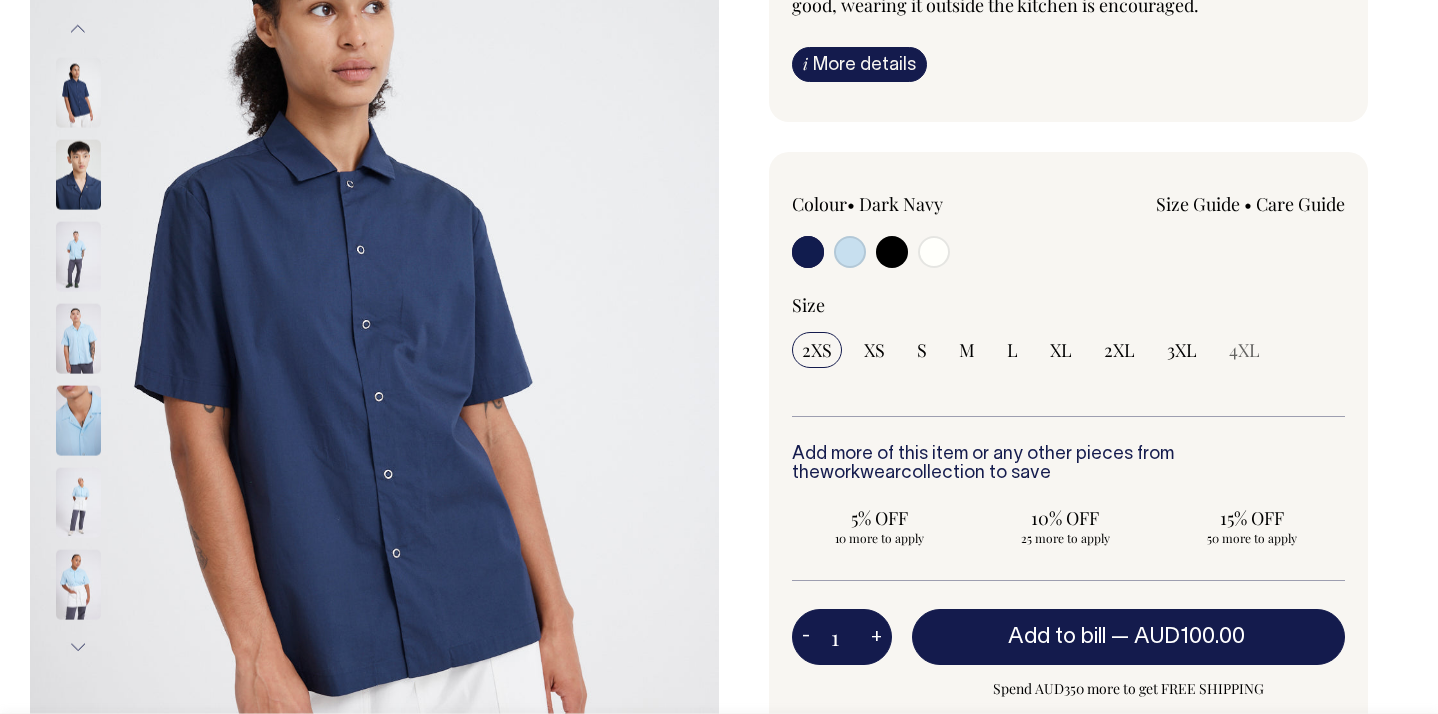 click at bounding box center [78, 338] 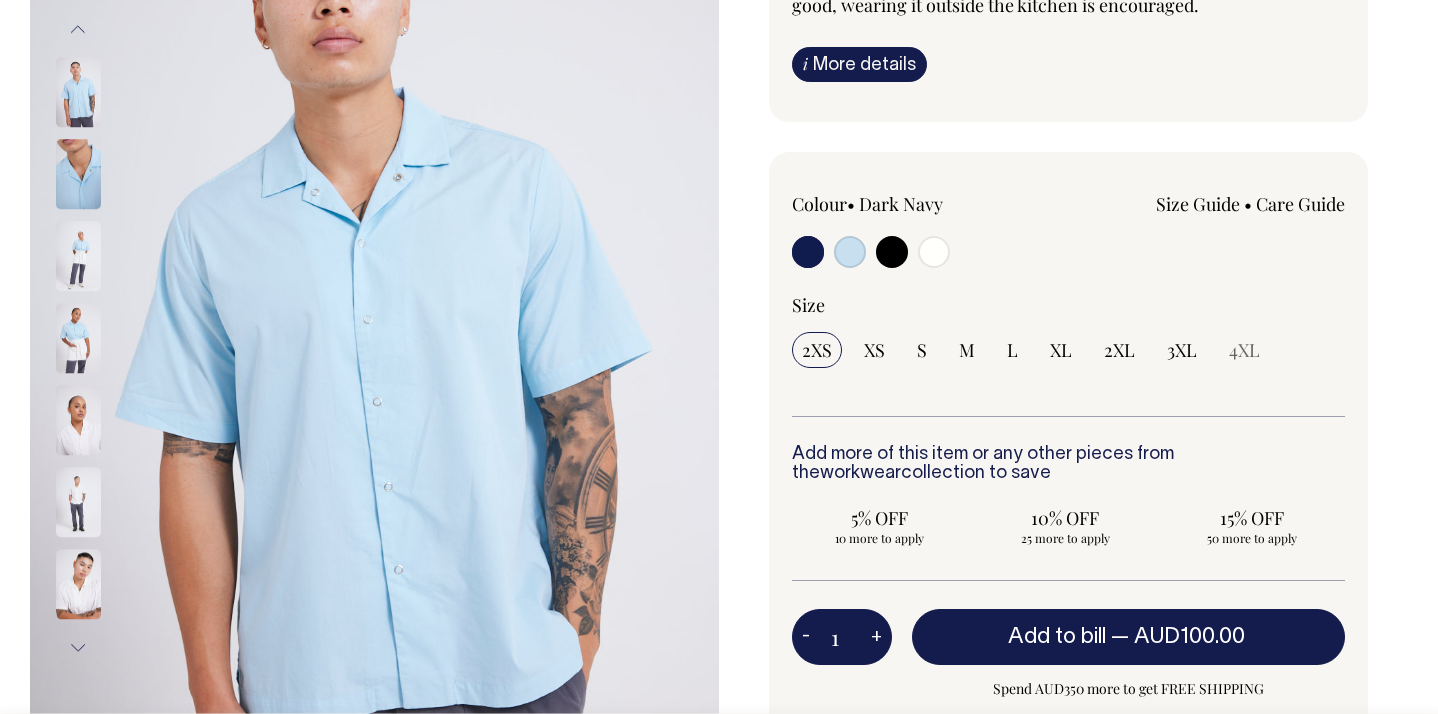 click at bounding box center [78, 421] 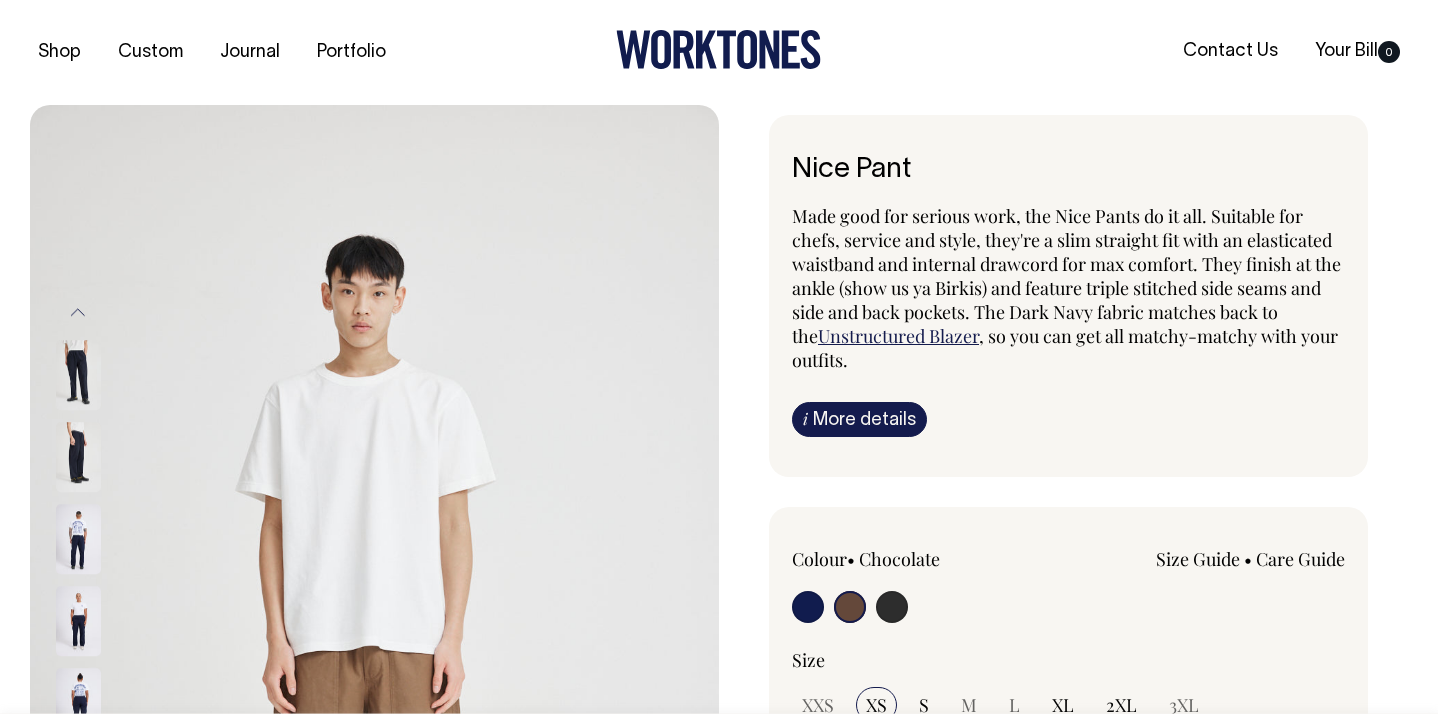 select on "Chocolate" 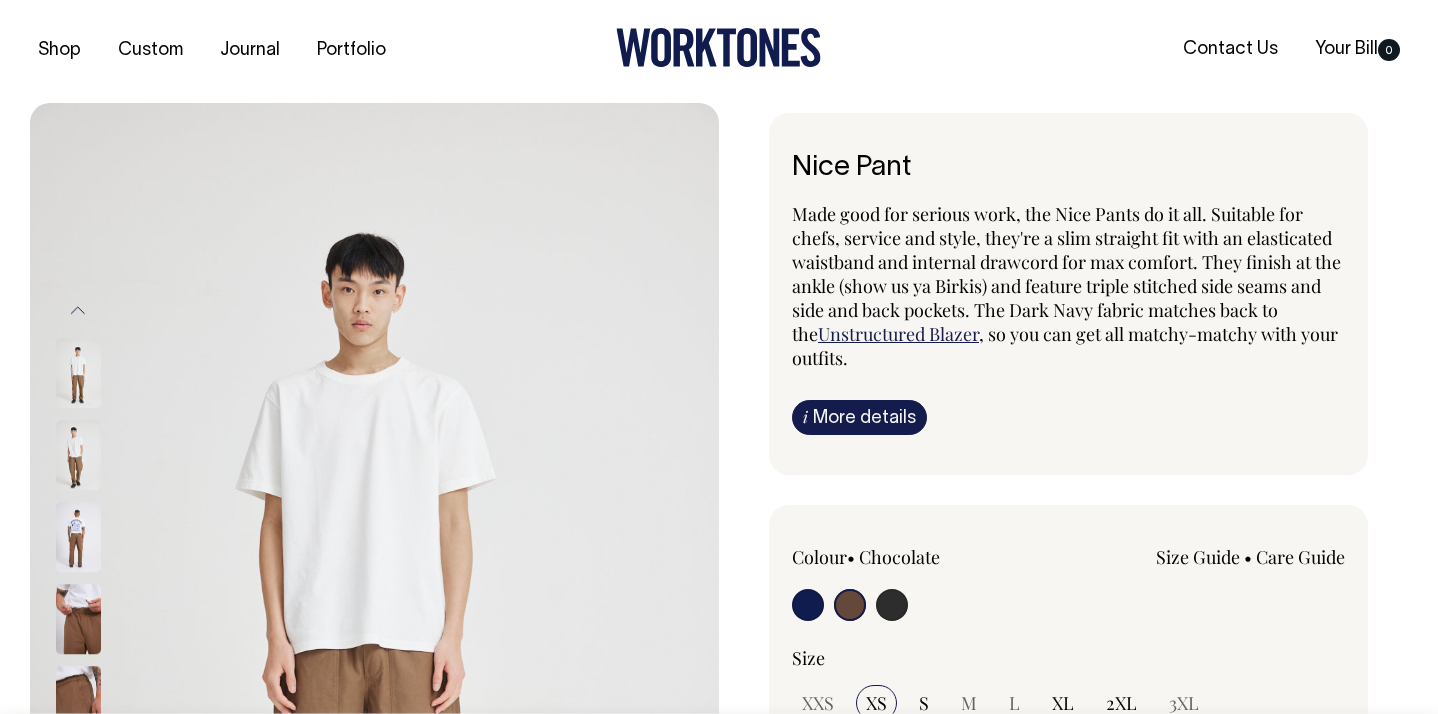 scroll, scrollTop: 0, scrollLeft: 0, axis: both 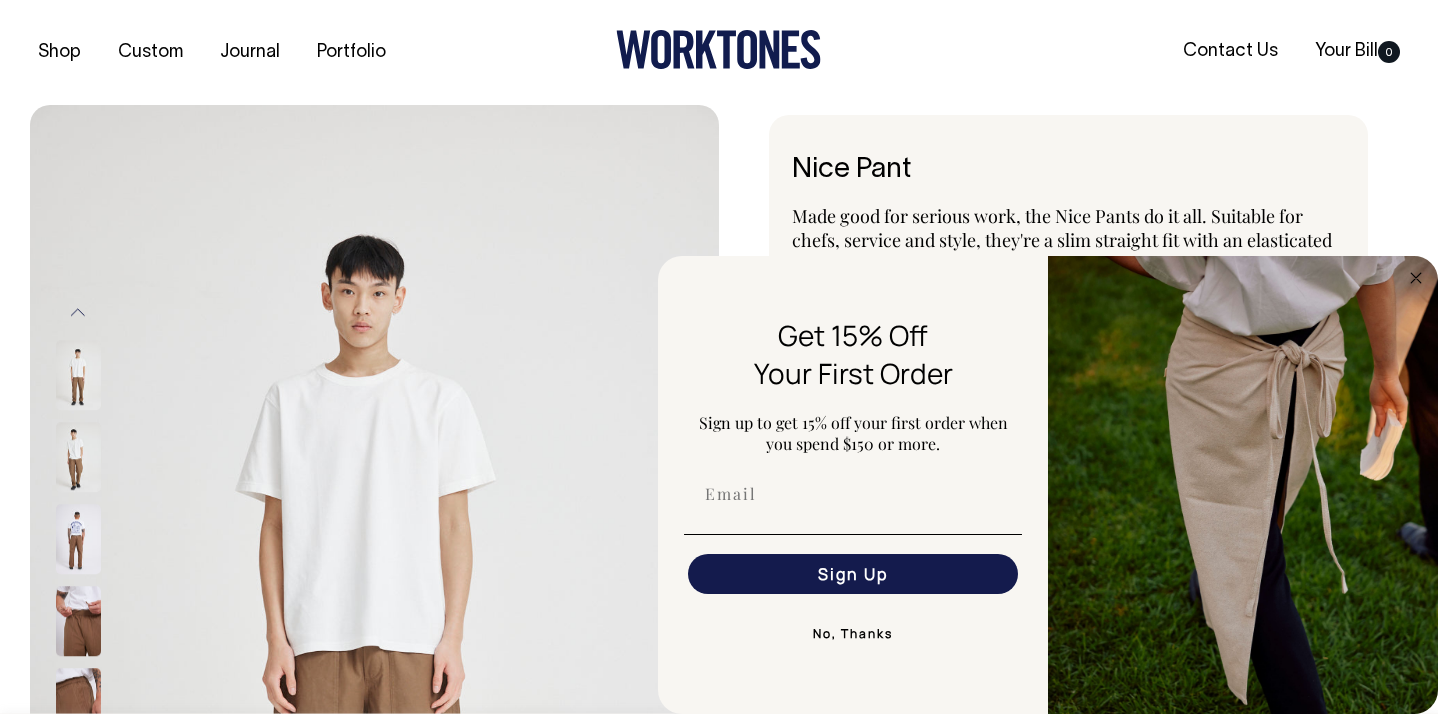 click at bounding box center [78, 376] 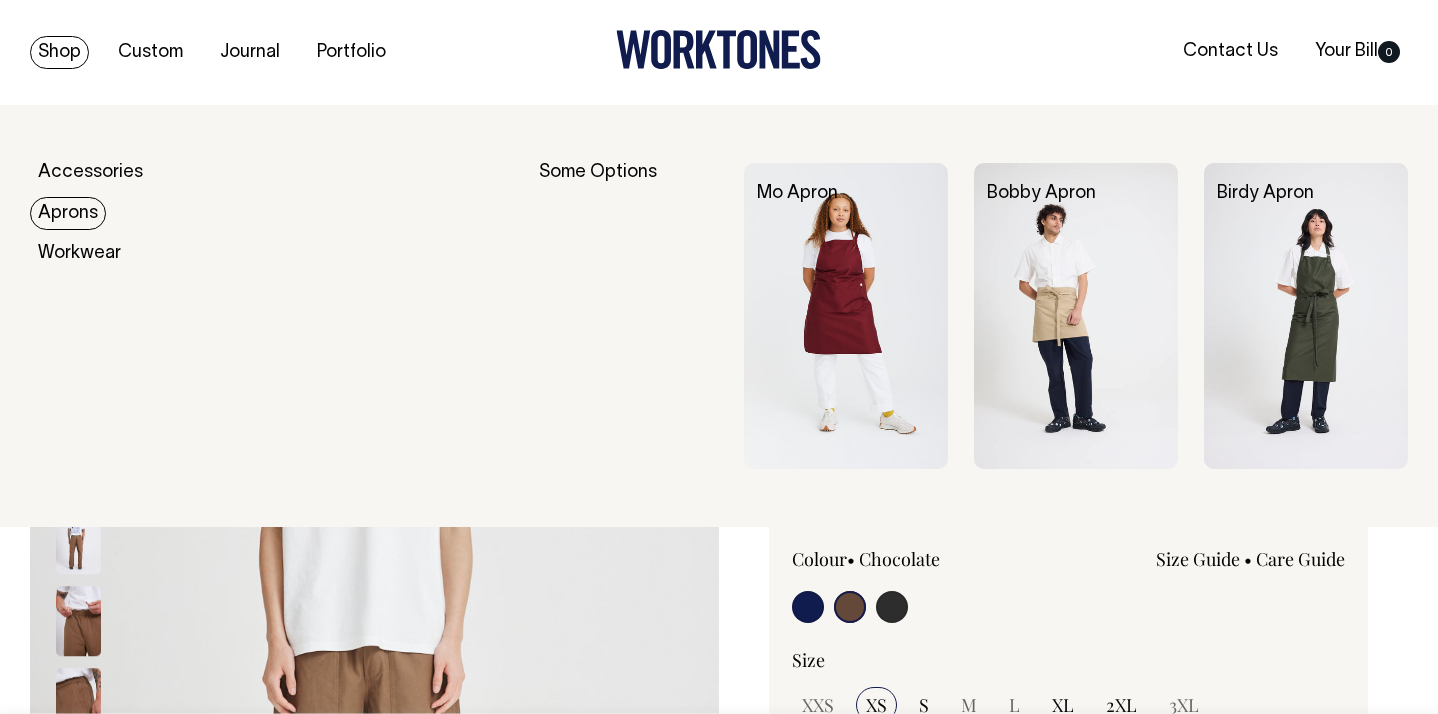 click on "Aprons" at bounding box center (68, 213) 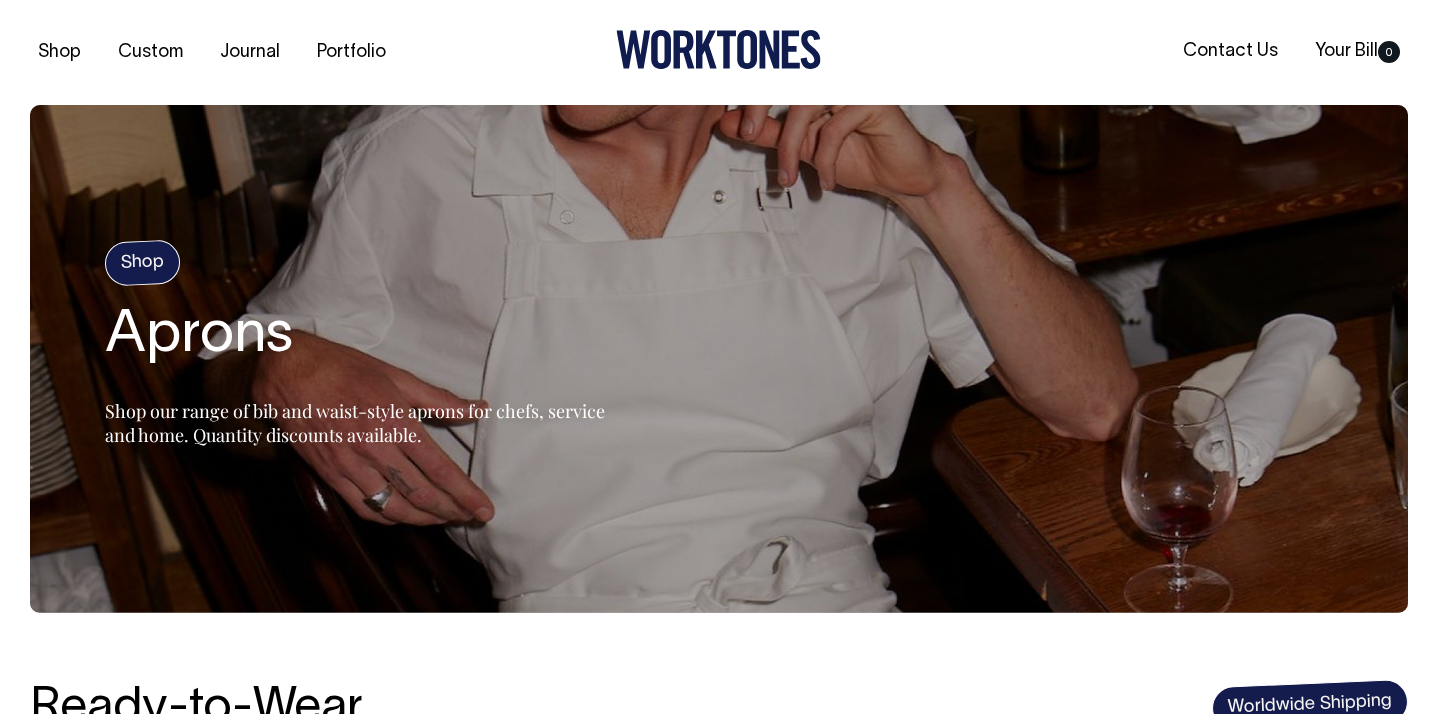 scroll, scrollTop: 0, scrollLeft: 0, axis: both 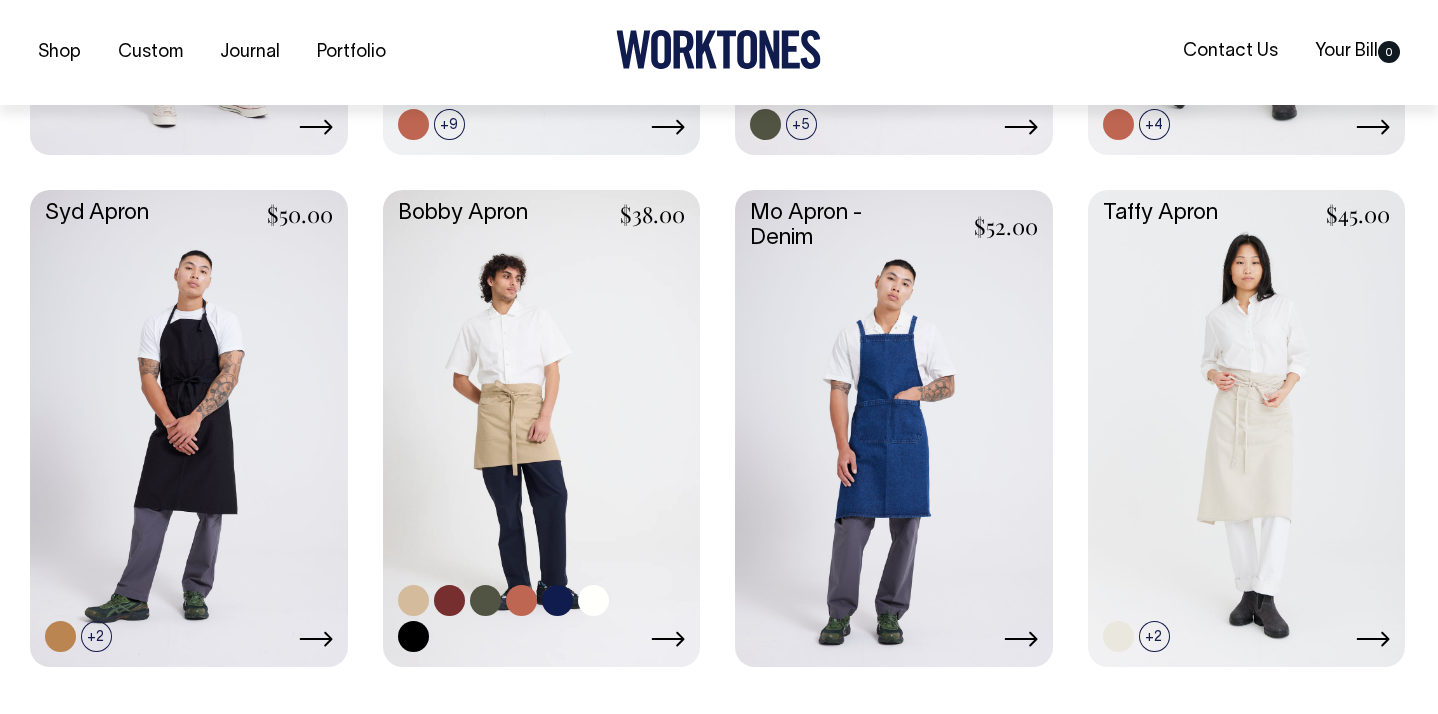 click at bounding box center (485, 600) 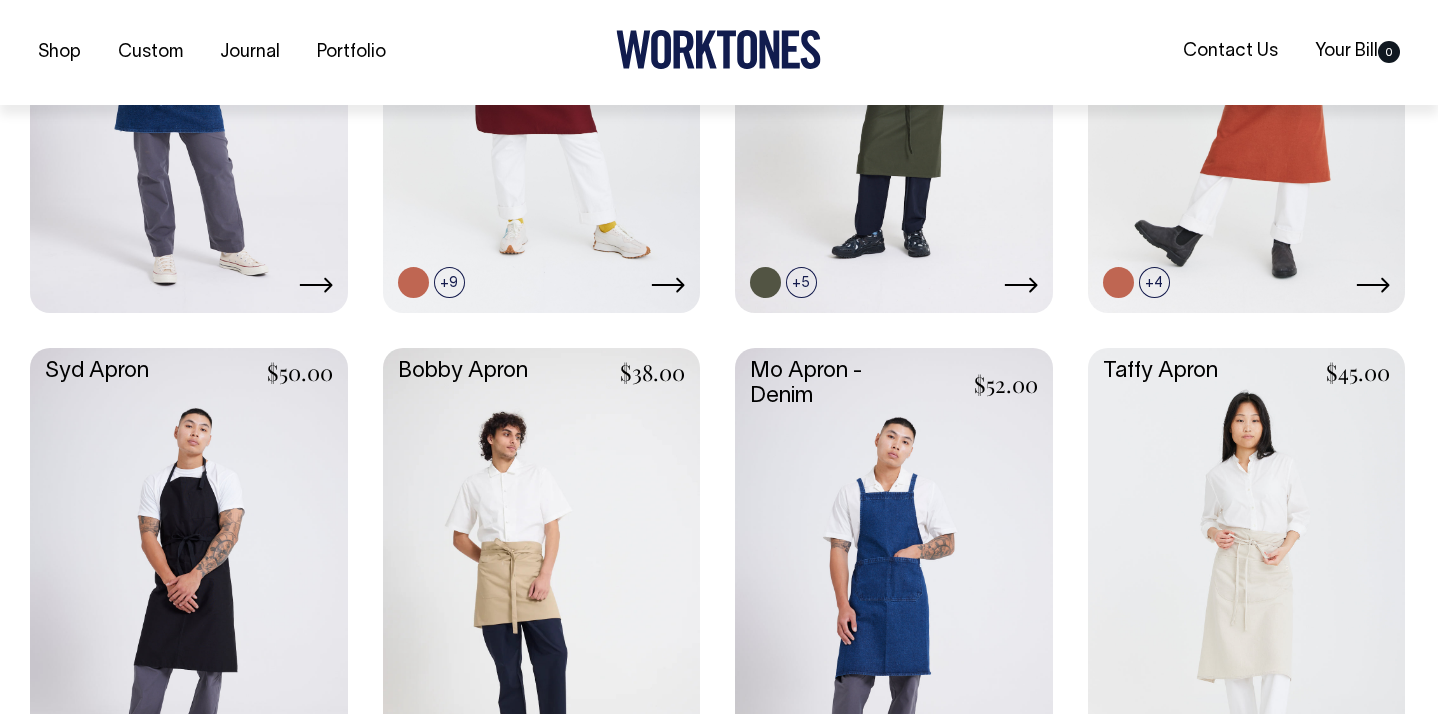 scroll, scrollTop: 1131, scrollLeft: 0, axis: vertical 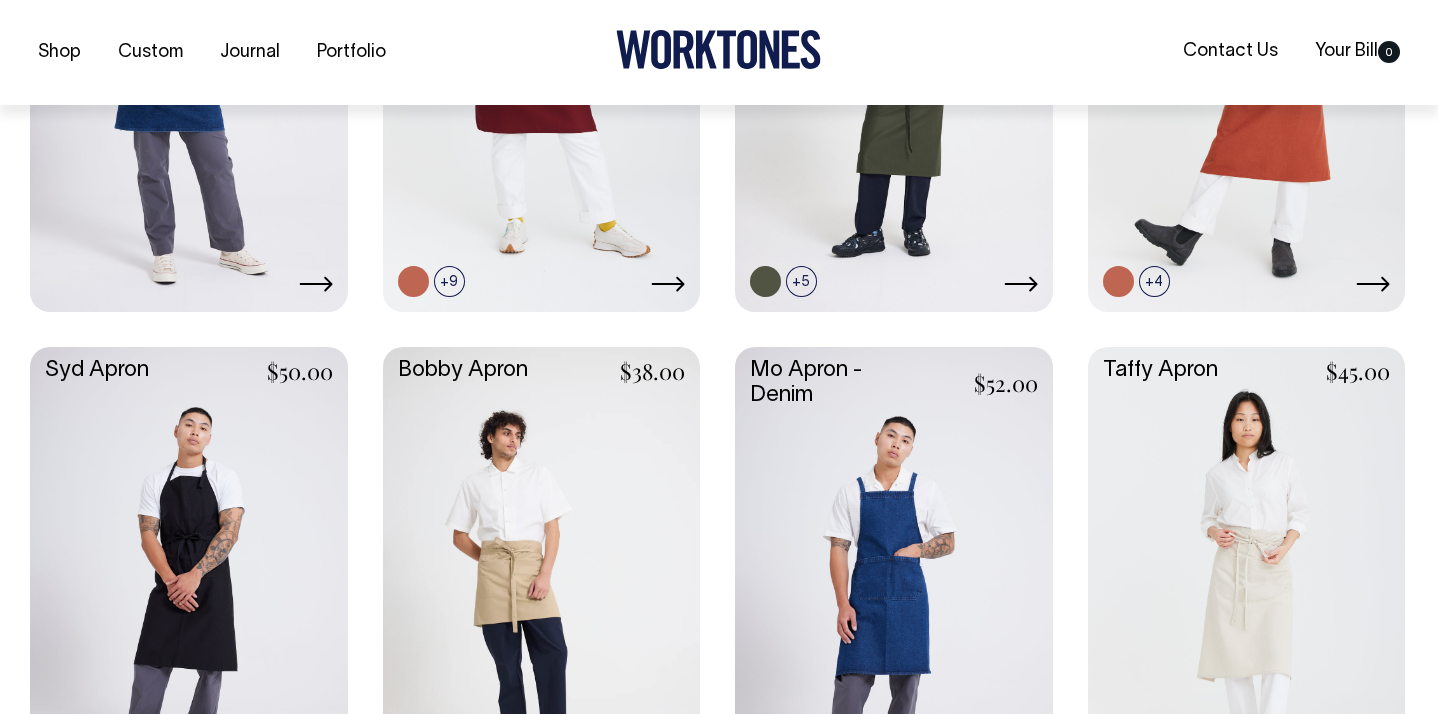click at bounding box center [1247, 583] 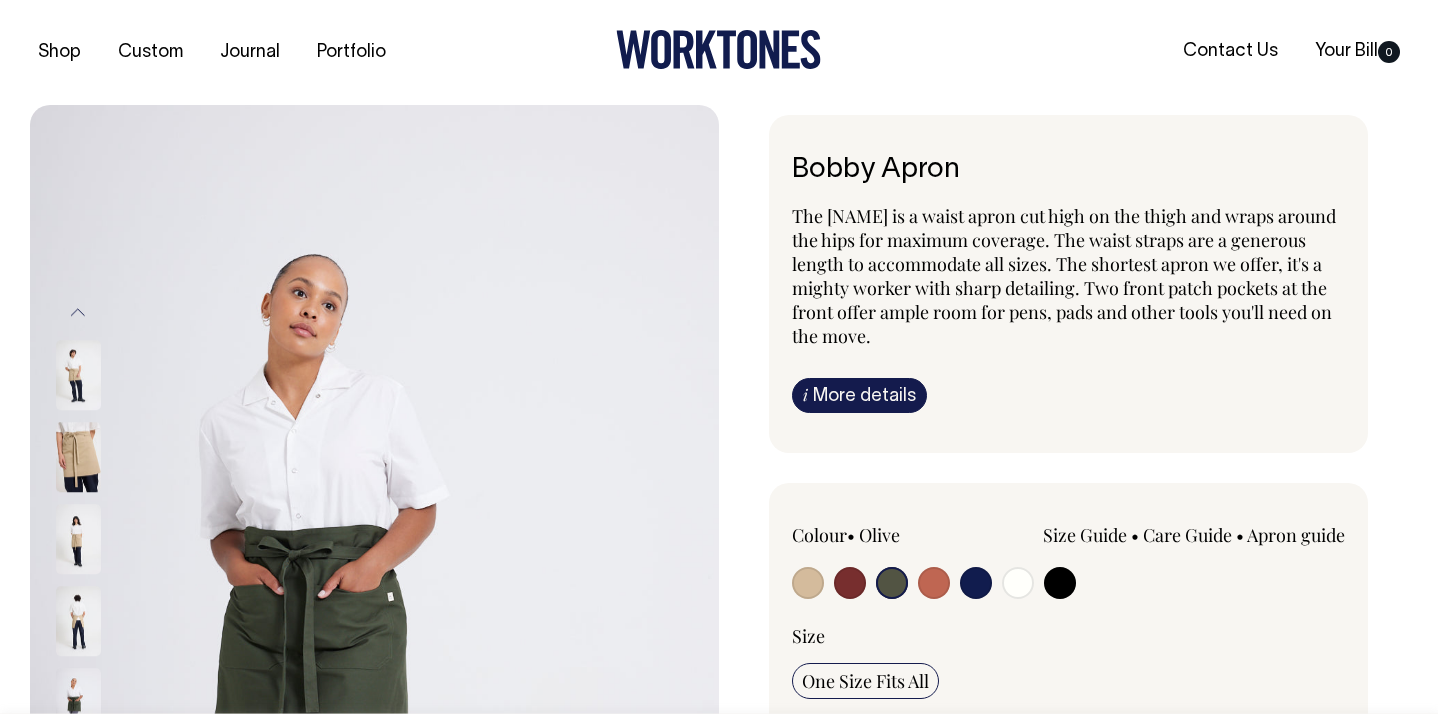 select on "Olive" 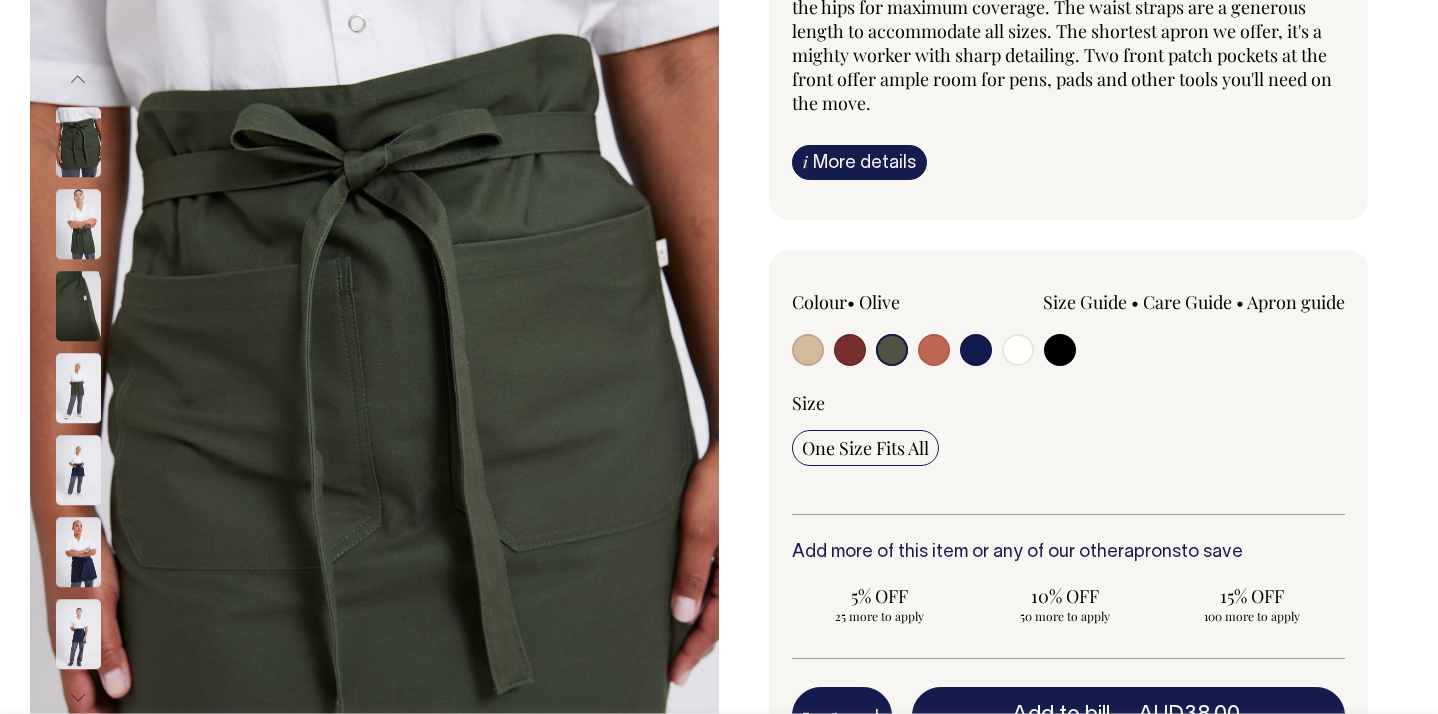 scroll, scrollTop: 234, scrollLeft: 0, axis: vertical 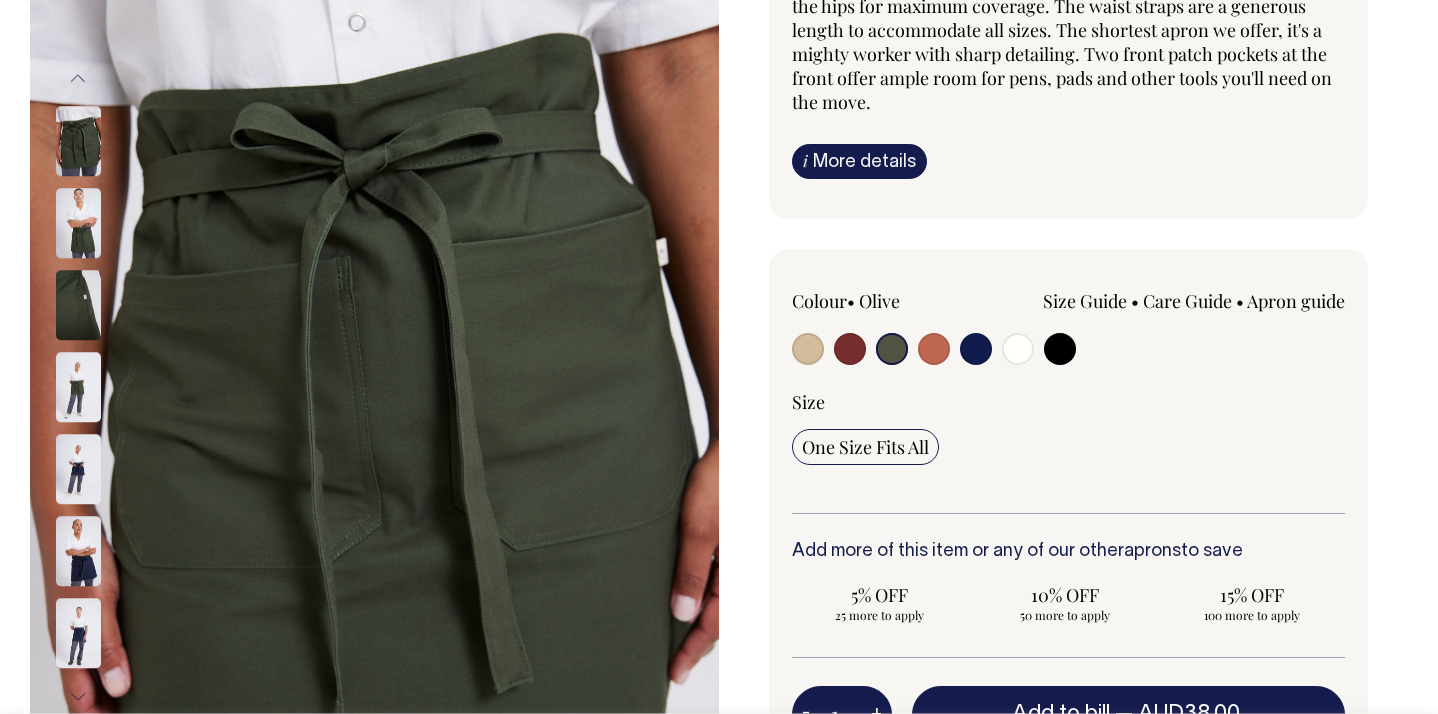 click at bounding box center (105, 142) 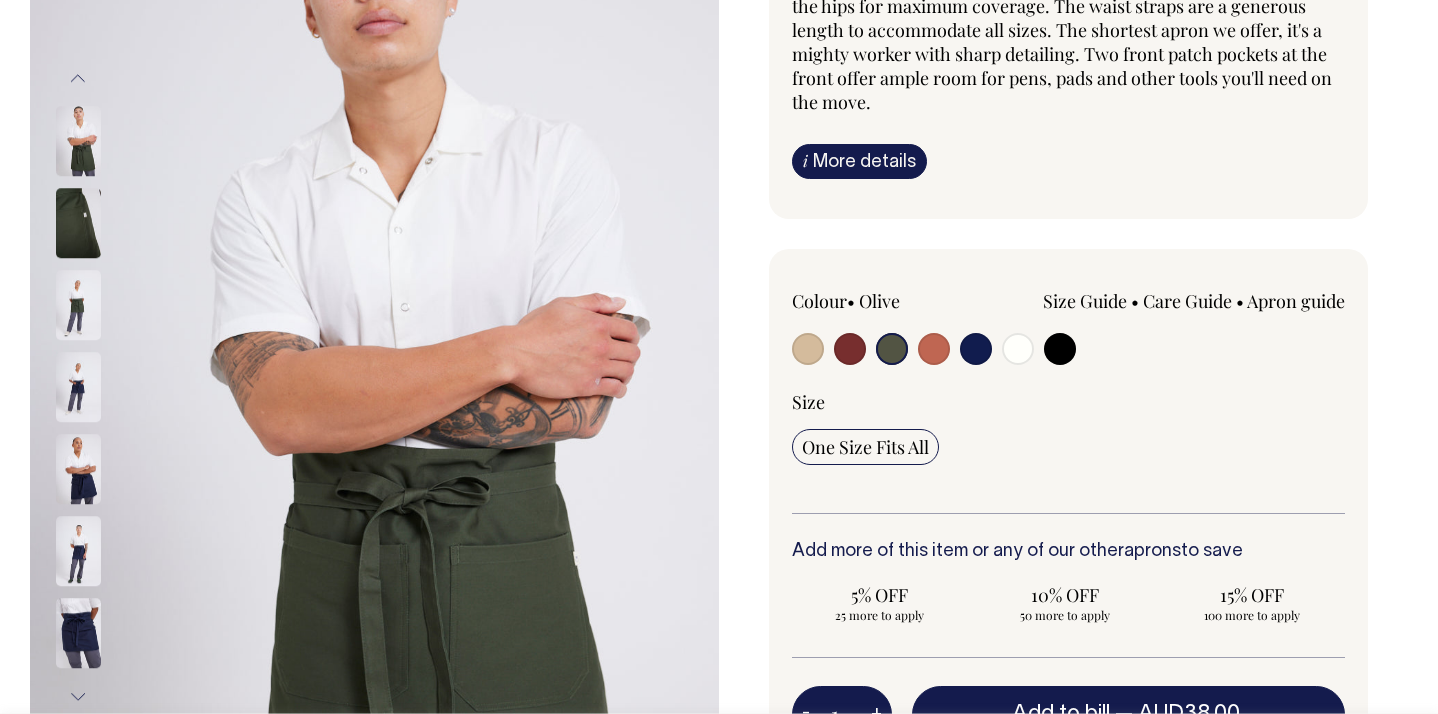 click at bounding box center (78, 306) 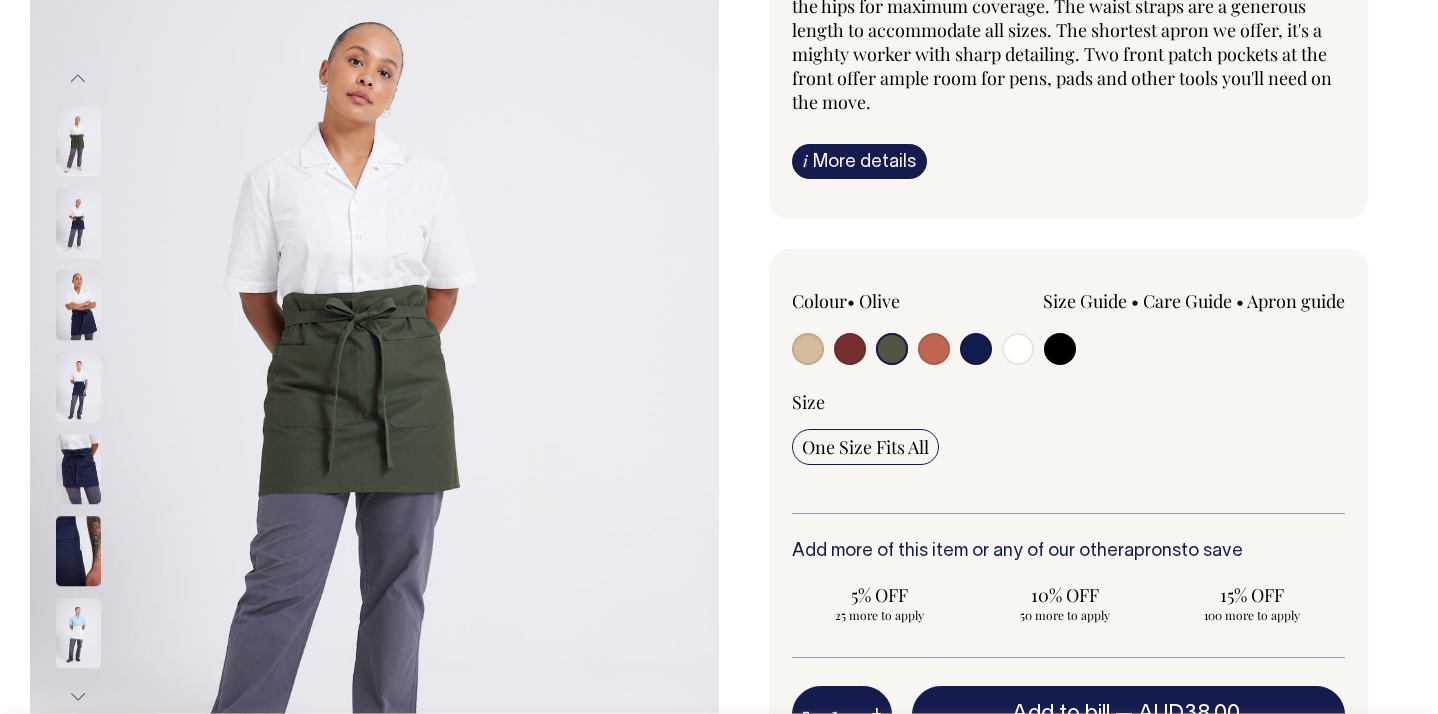 click at bounding box center [105, 306] 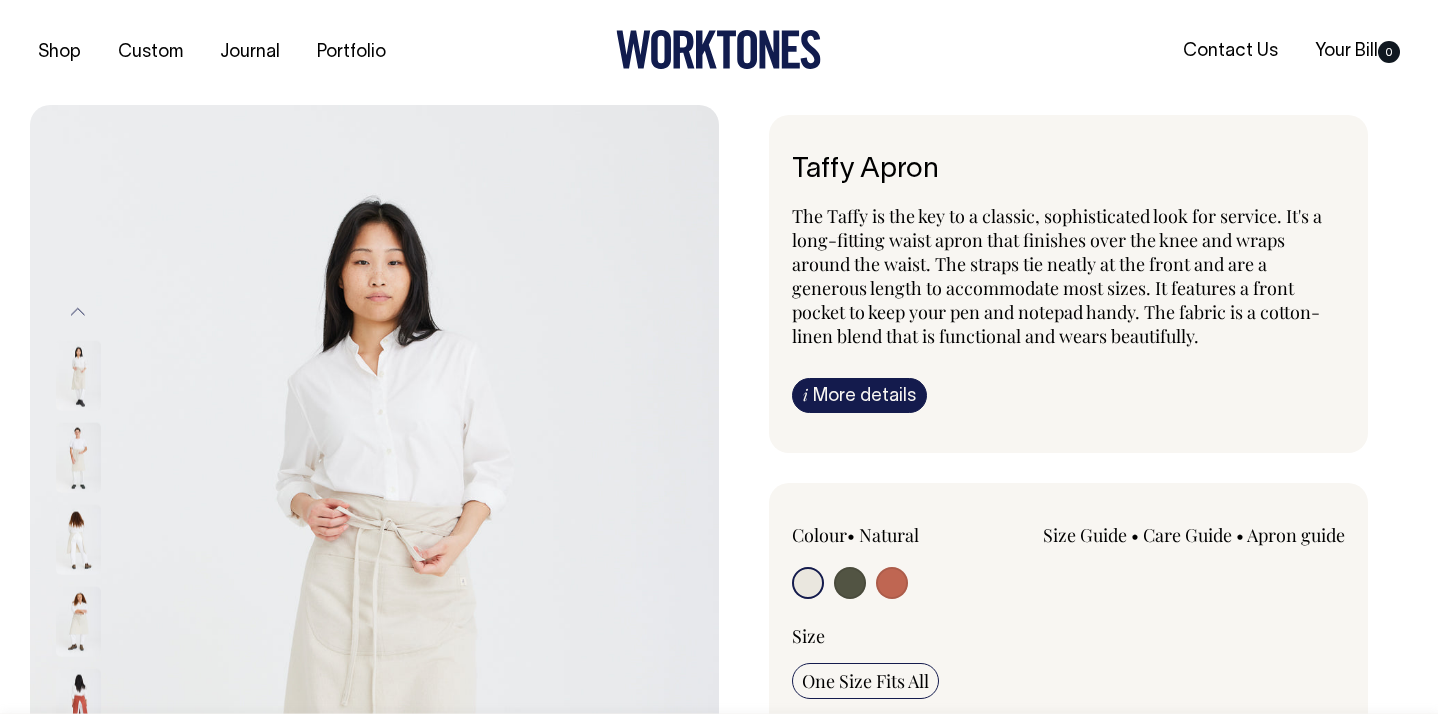 scroll, scrollTop: 0, scrollLeft: 0, axis: both 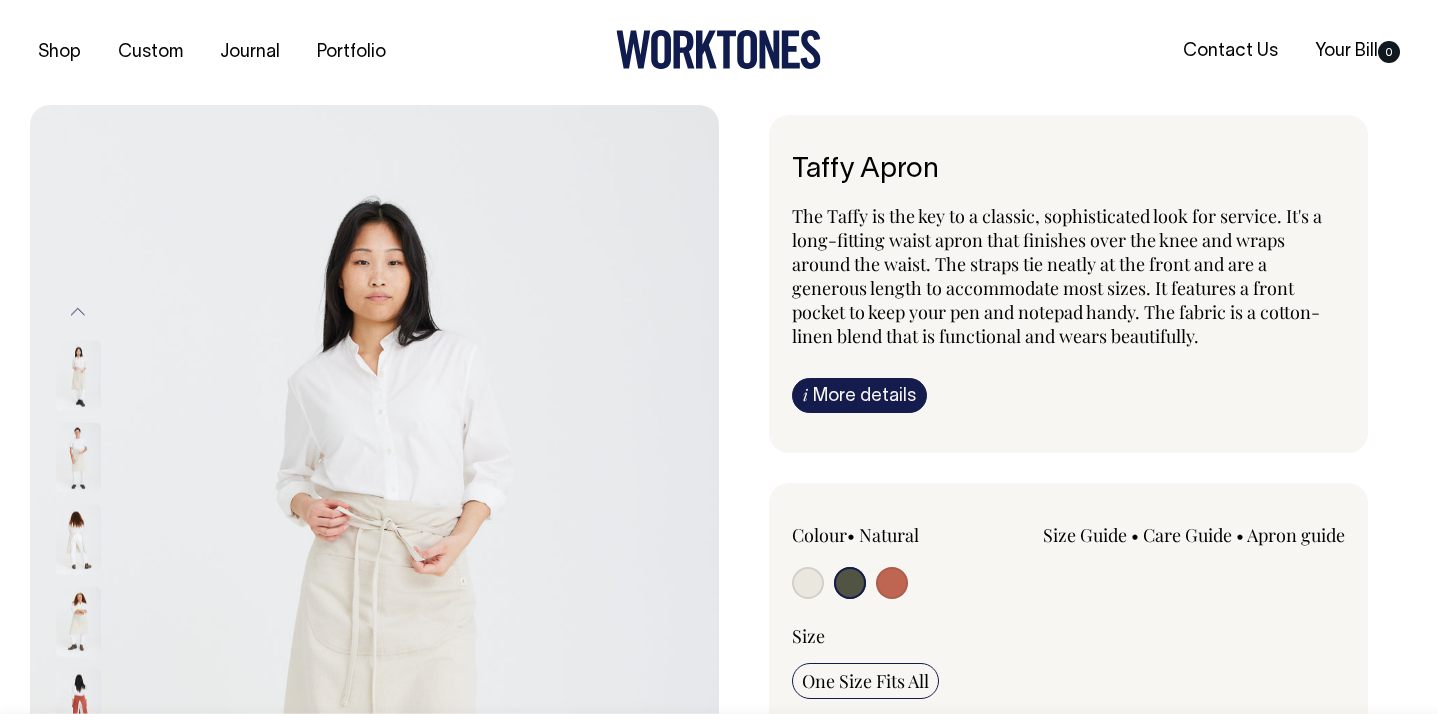 radio on "true" 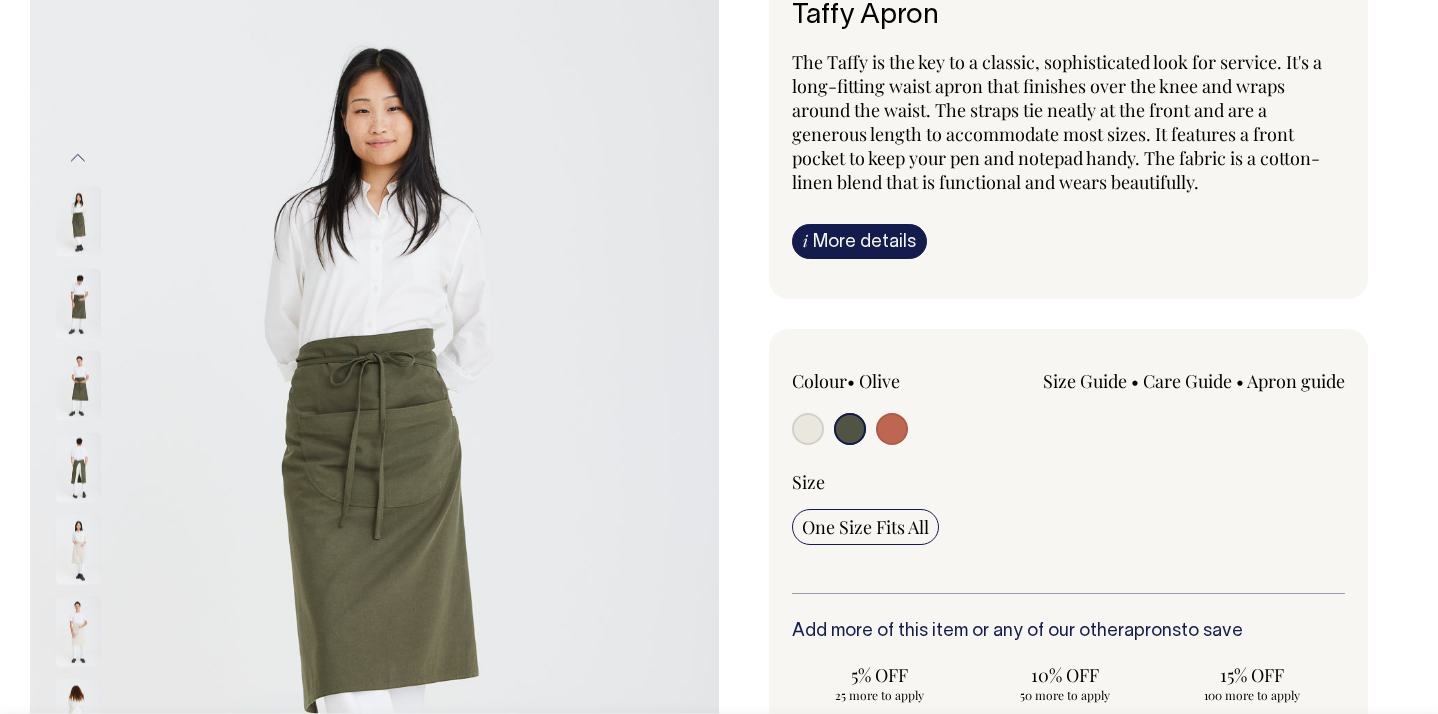 scroll, scrollTop: 153, scrollLeft: 0, axis: vertical 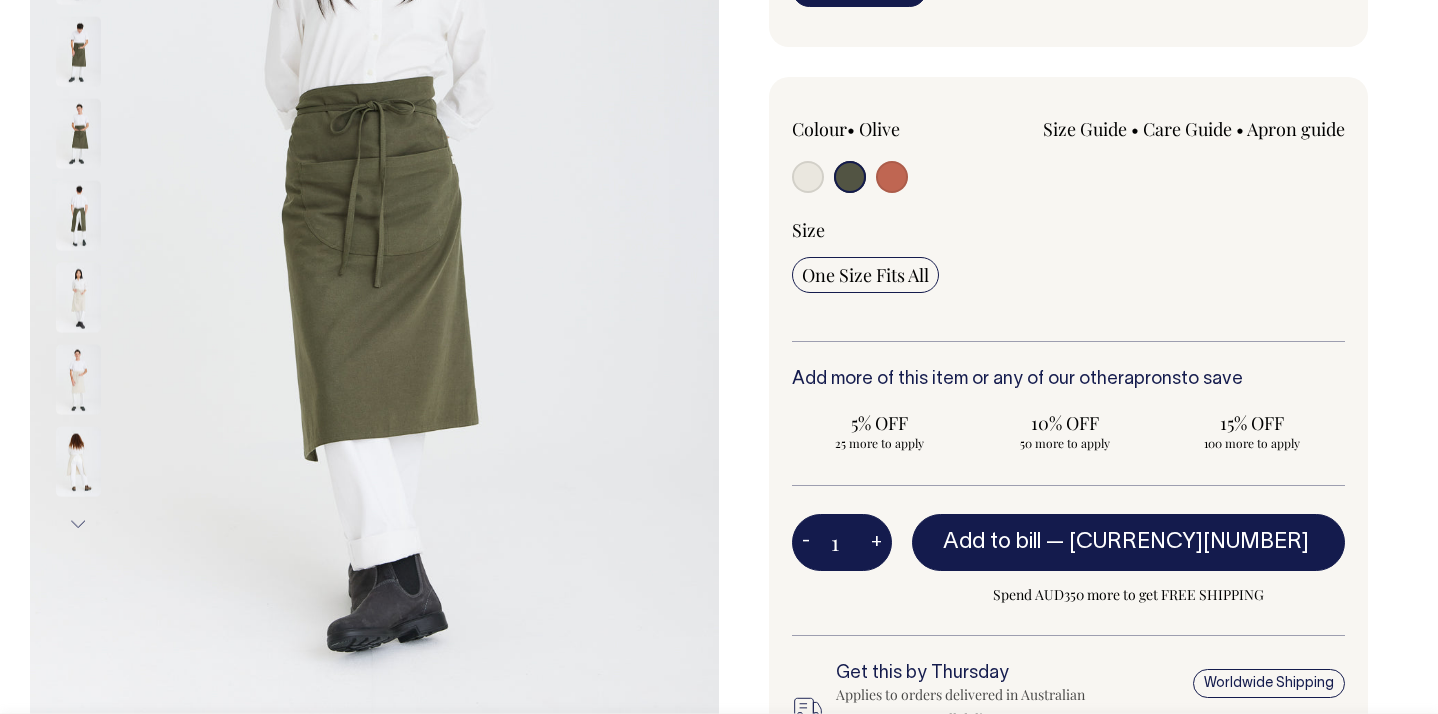 click on "+" at bounding box center (876, 543) 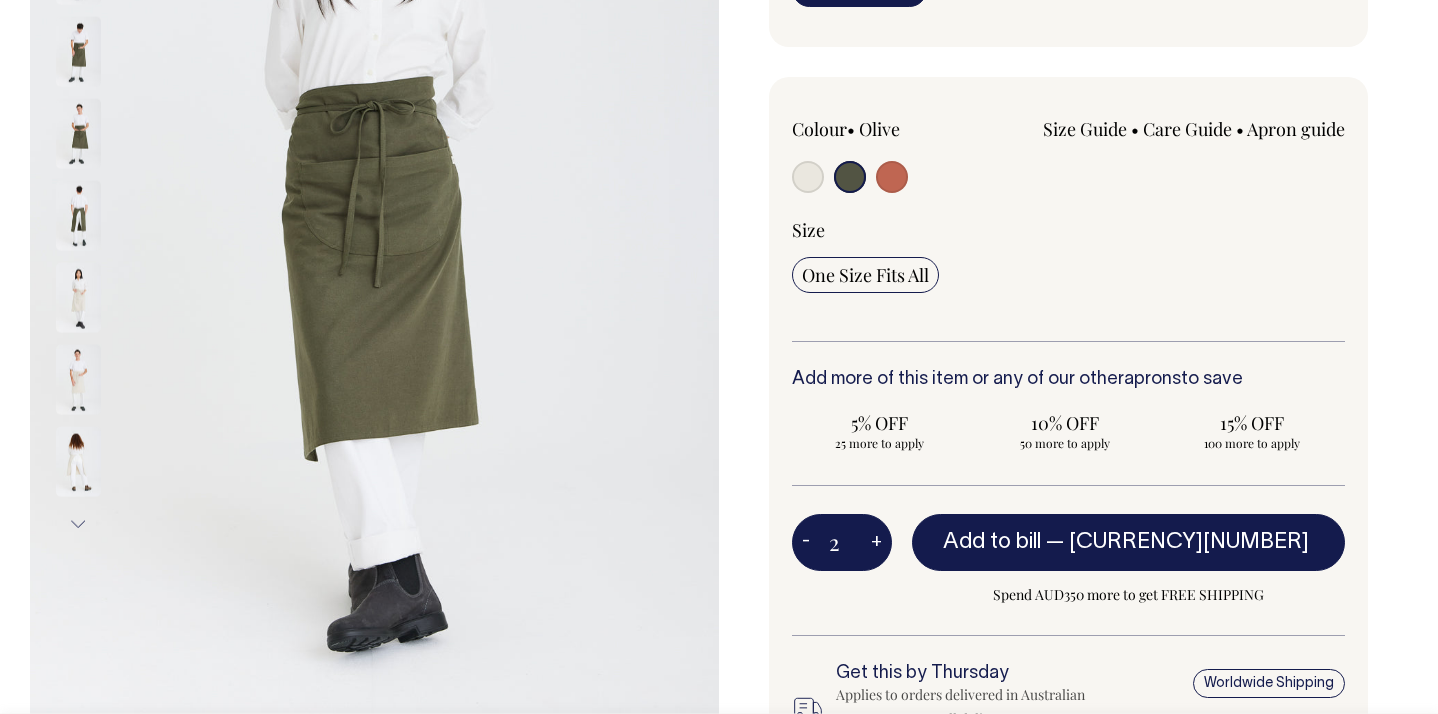 type on "2" 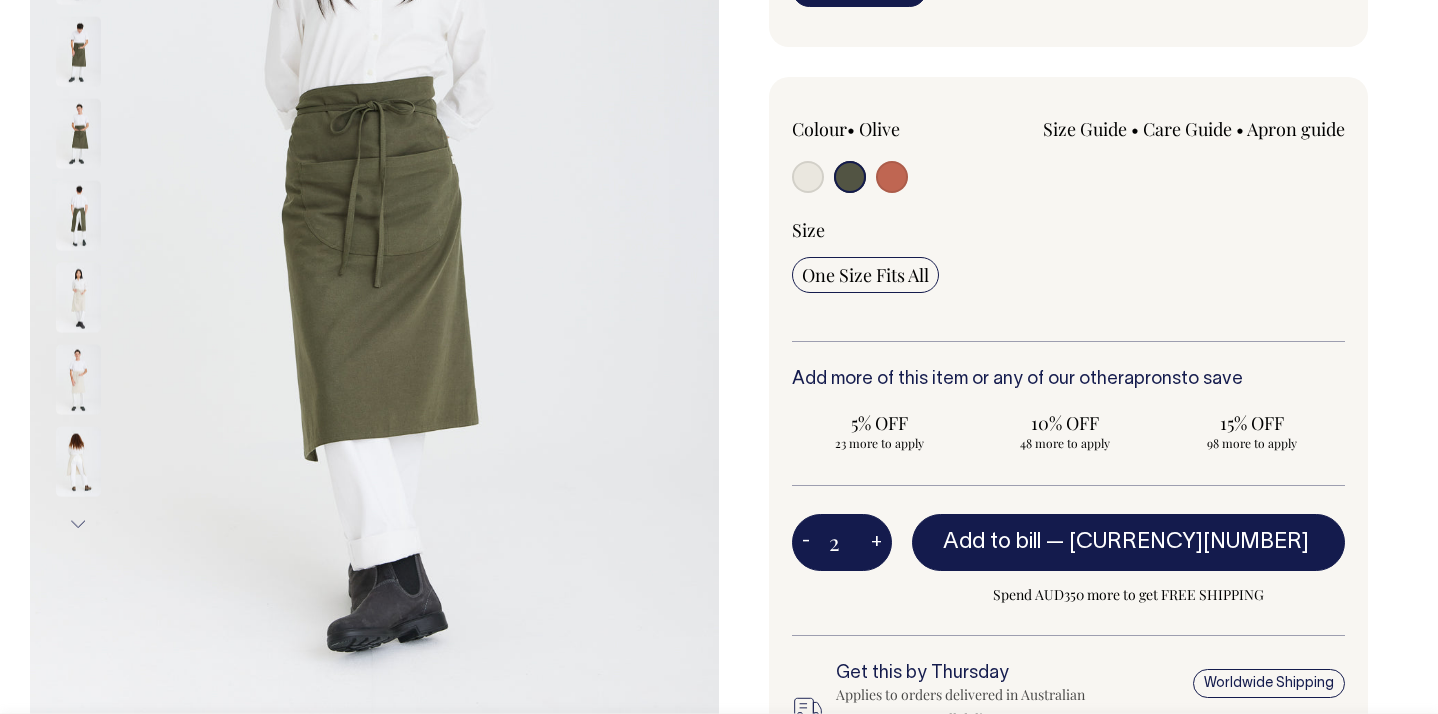 click on "+" at bounding box center [876, 543] 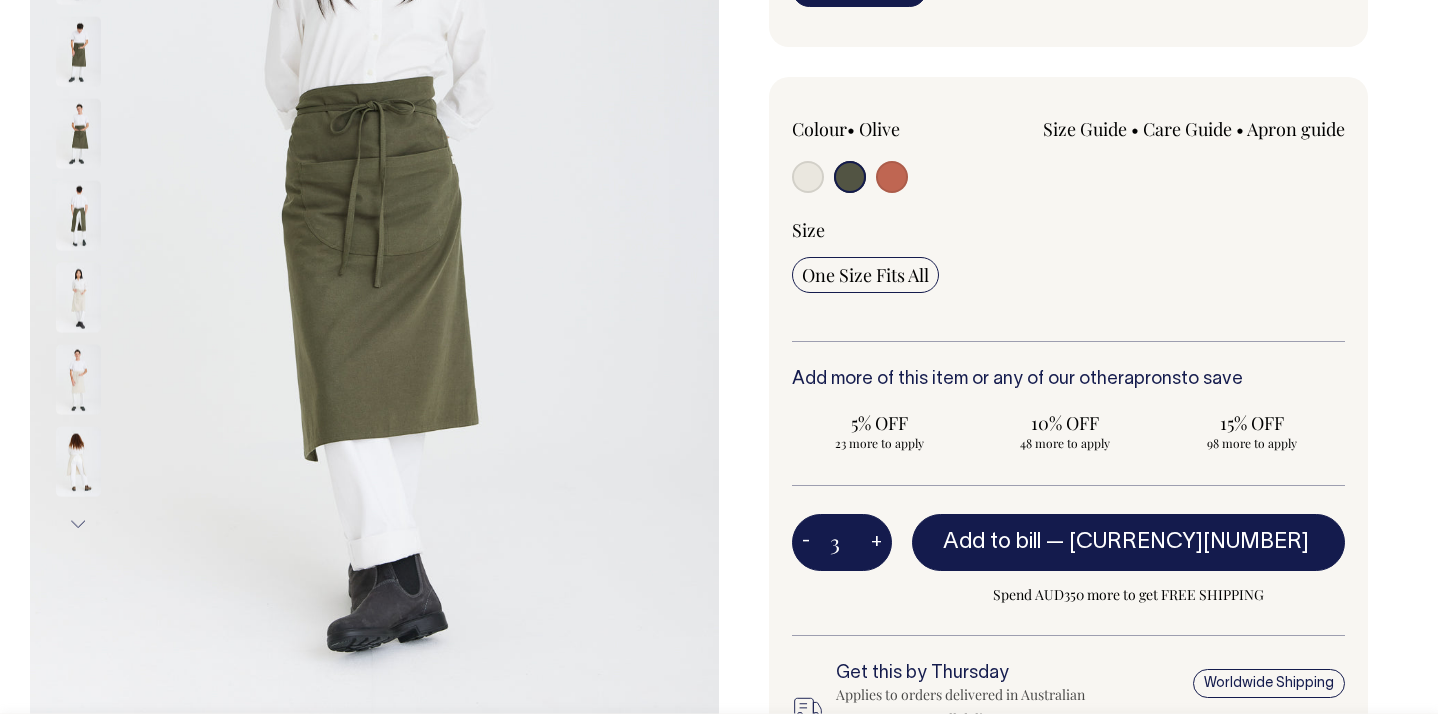 type on "3" 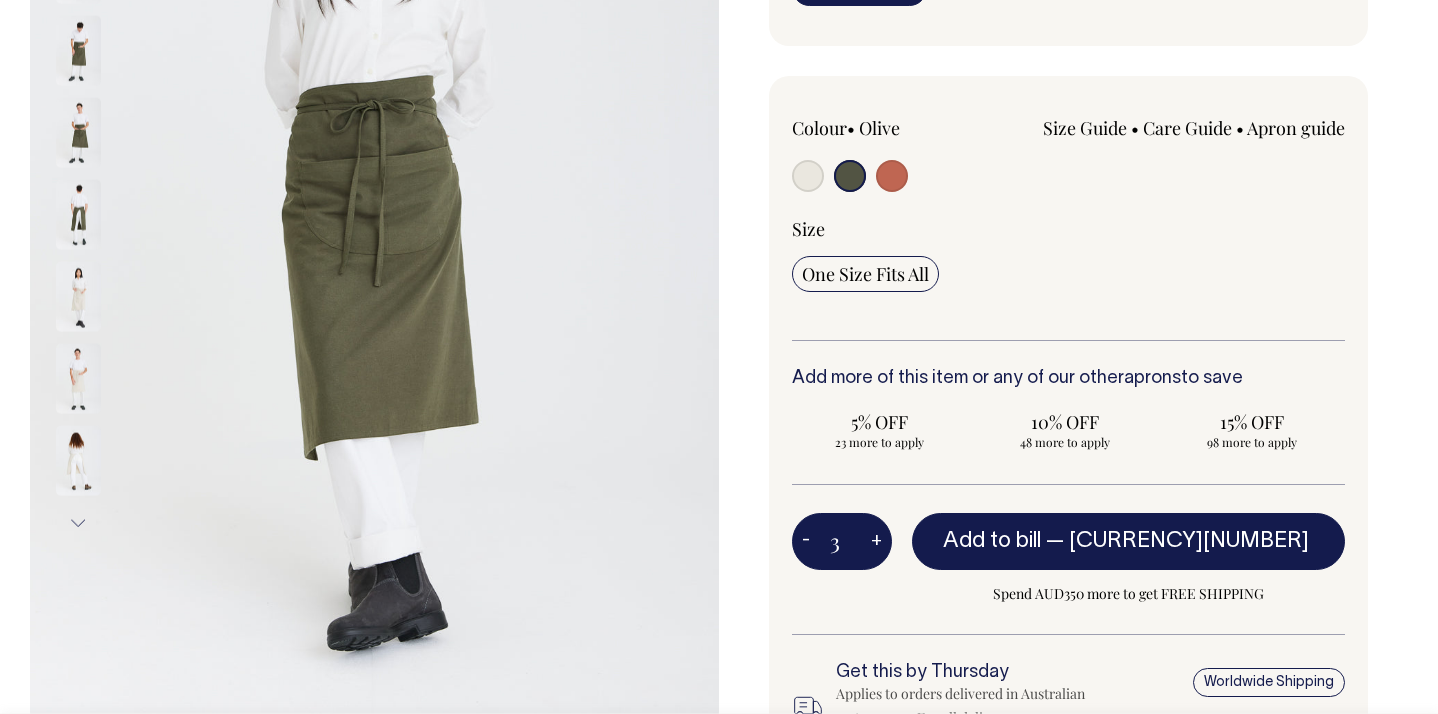 click on "+" at bounding box center [876, 542] 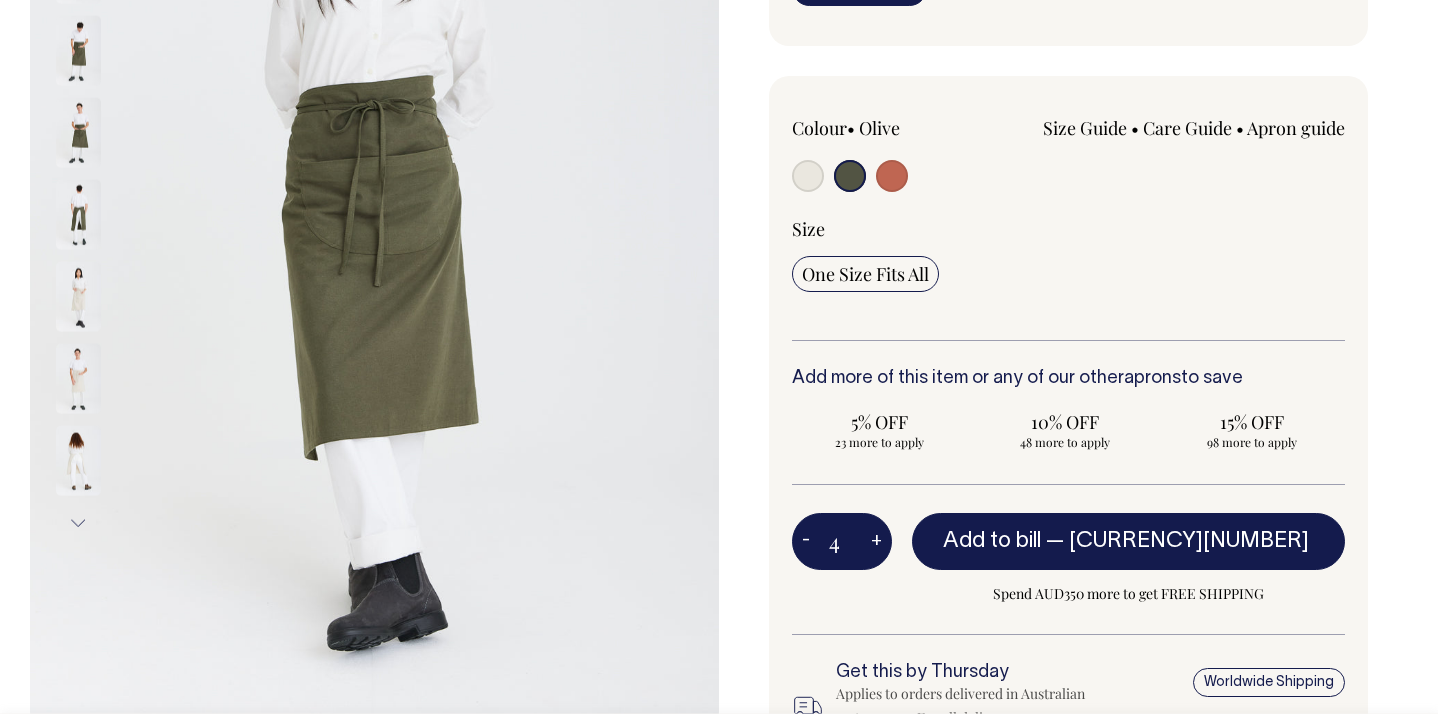 type on "4" 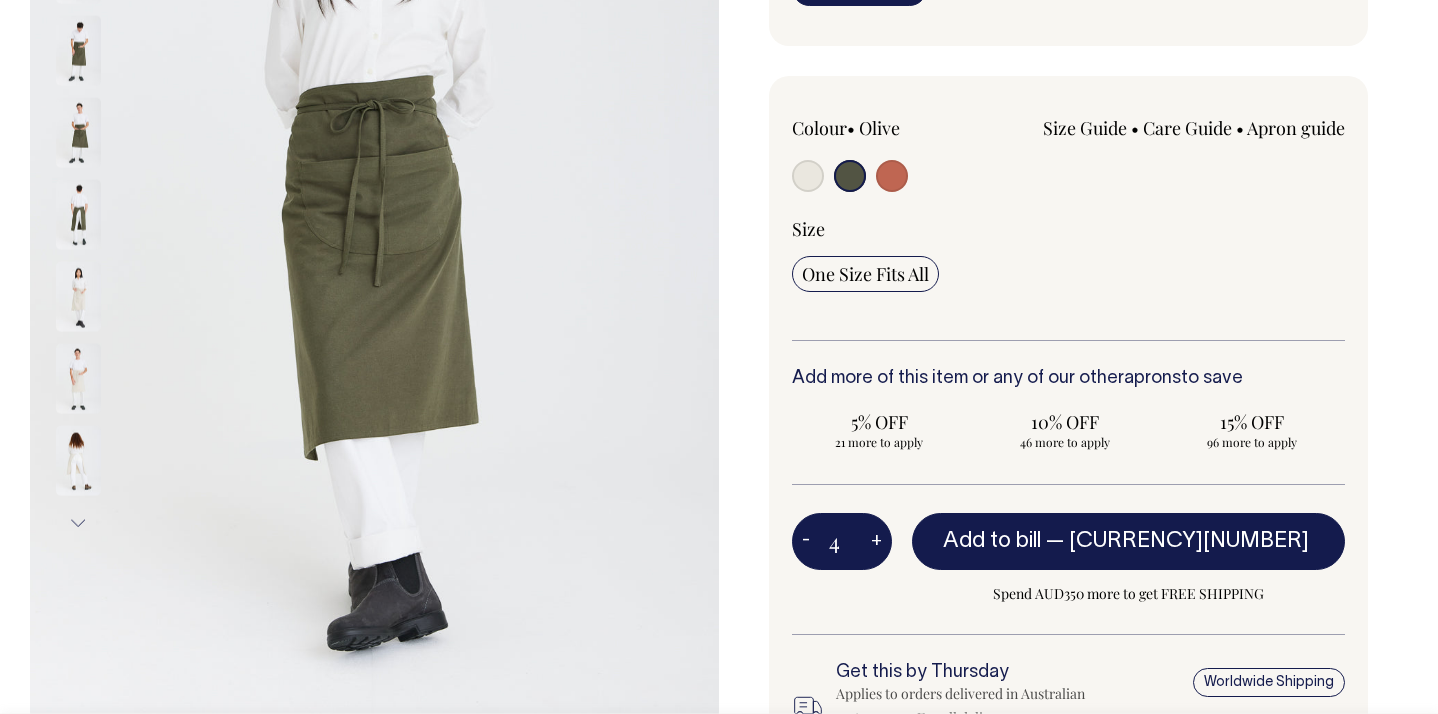 click on "+" at bounding box center (876, 542) 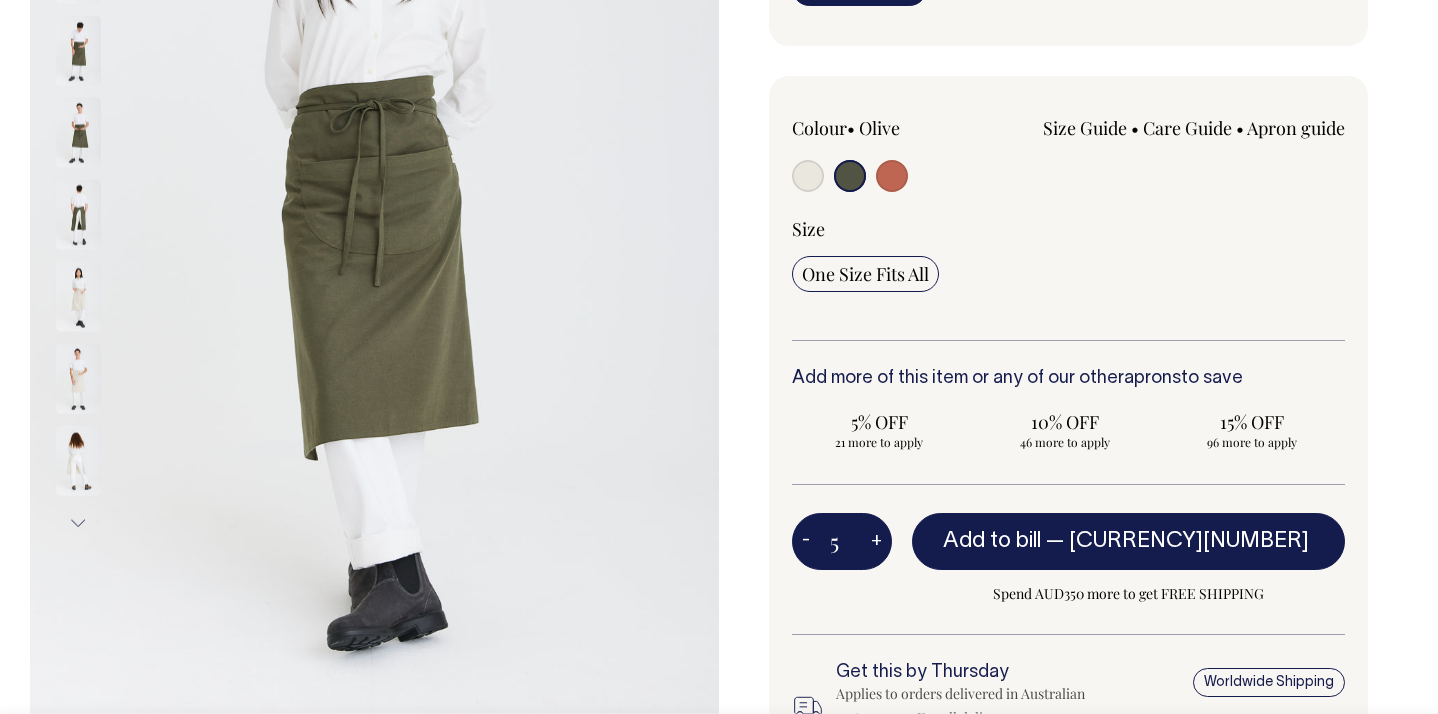 type on "5" 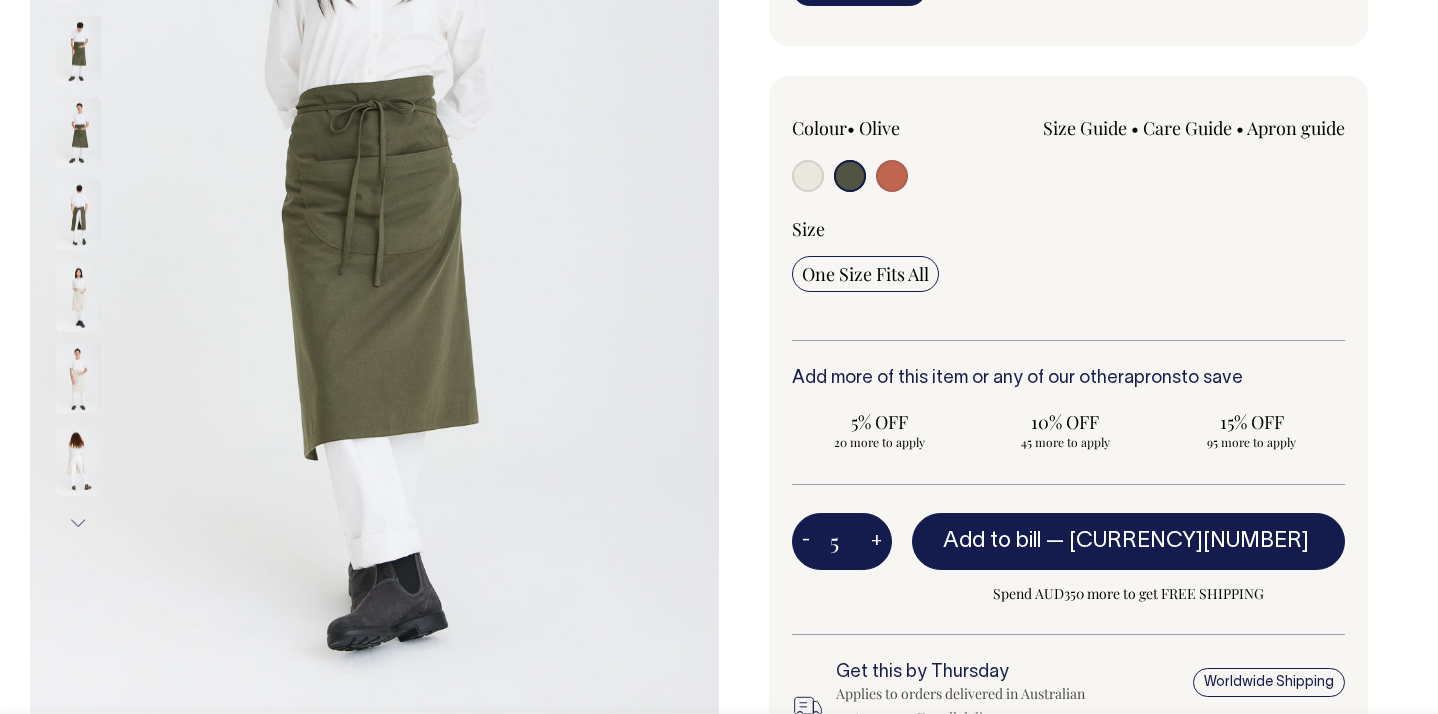 click on "+" at bounding box center [876, 542] 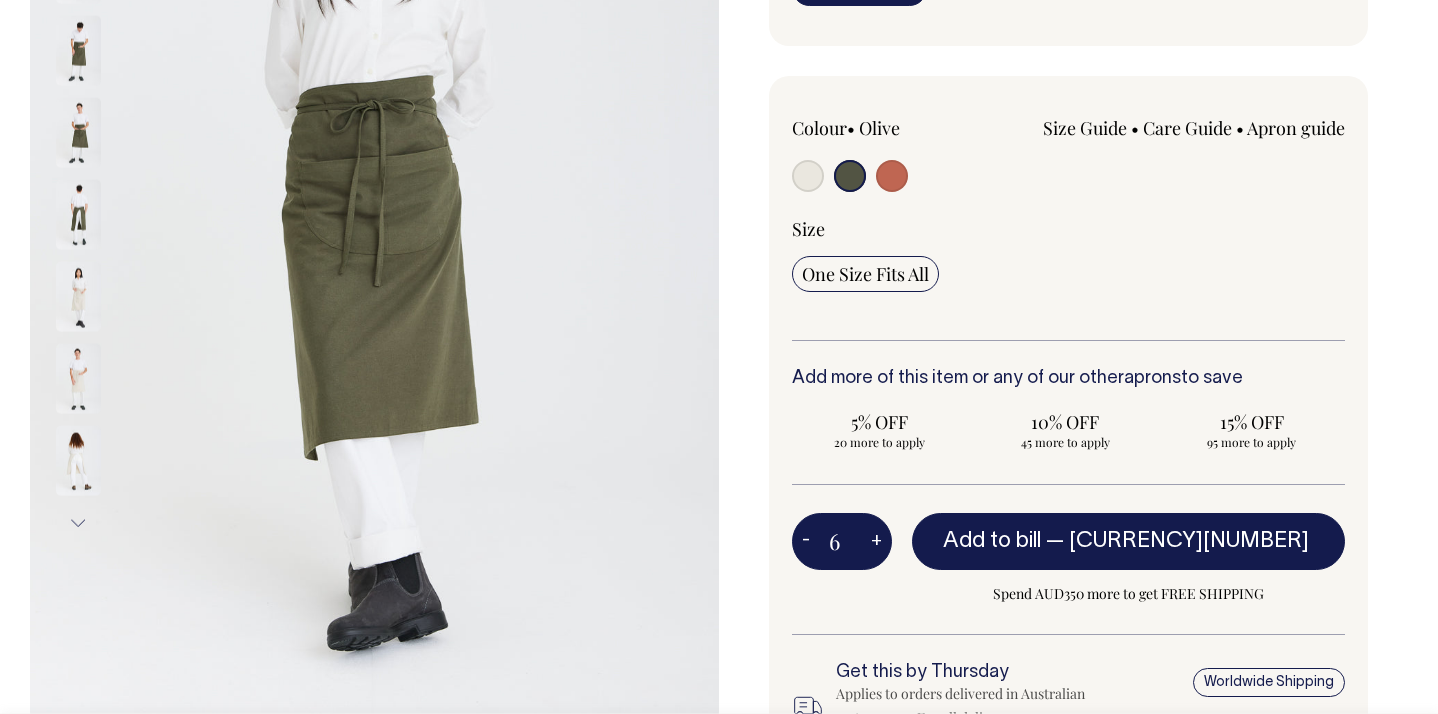 type on "6" 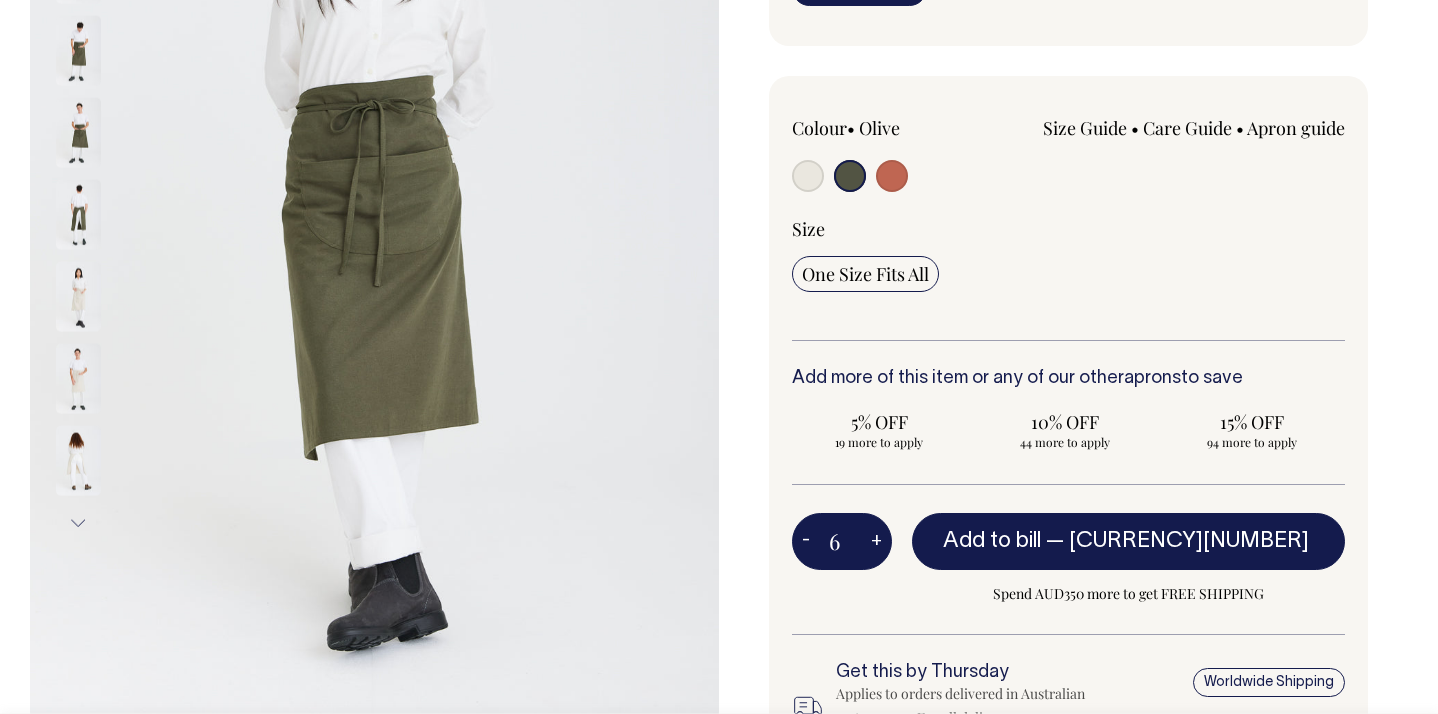 click on "+" at bounding box center (876, 542) 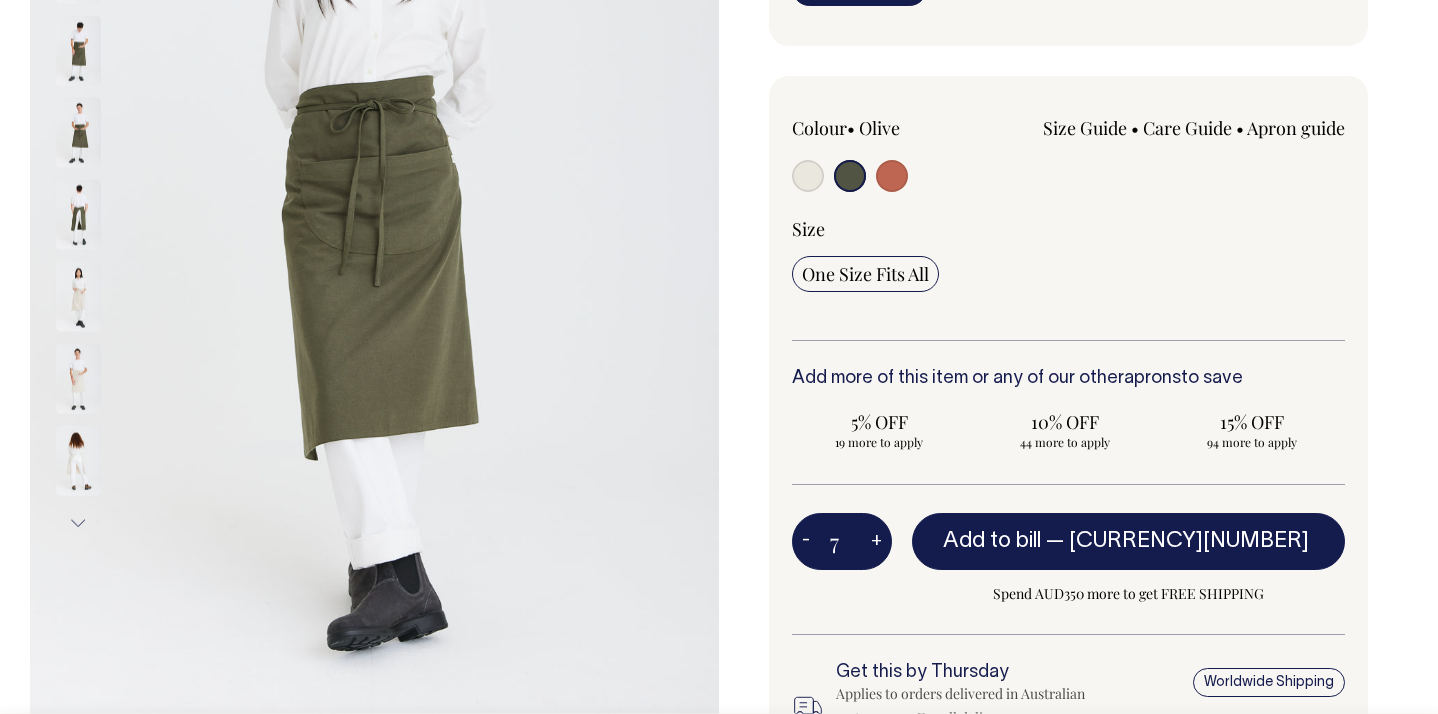 type on "7" 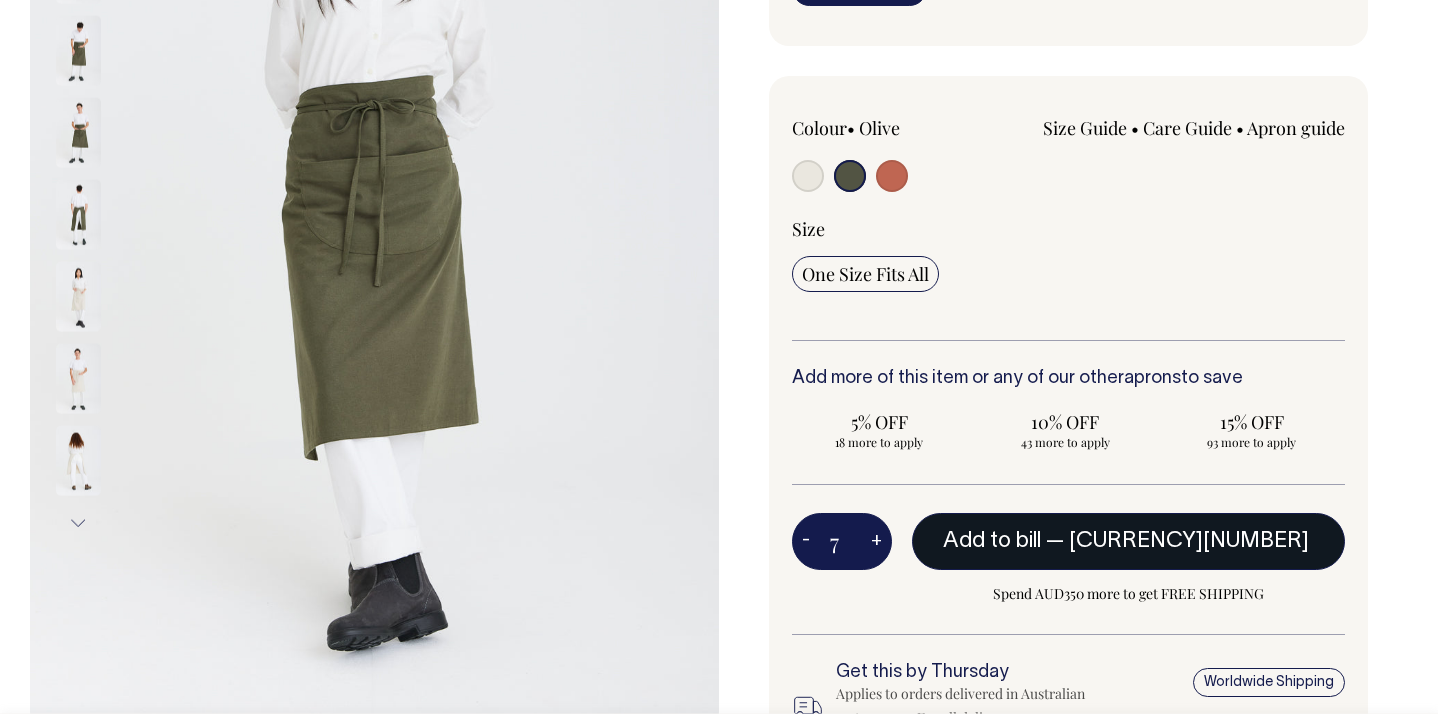 click on "Add to bill
—  AUD45.00" at bounding box center (1128, 541) 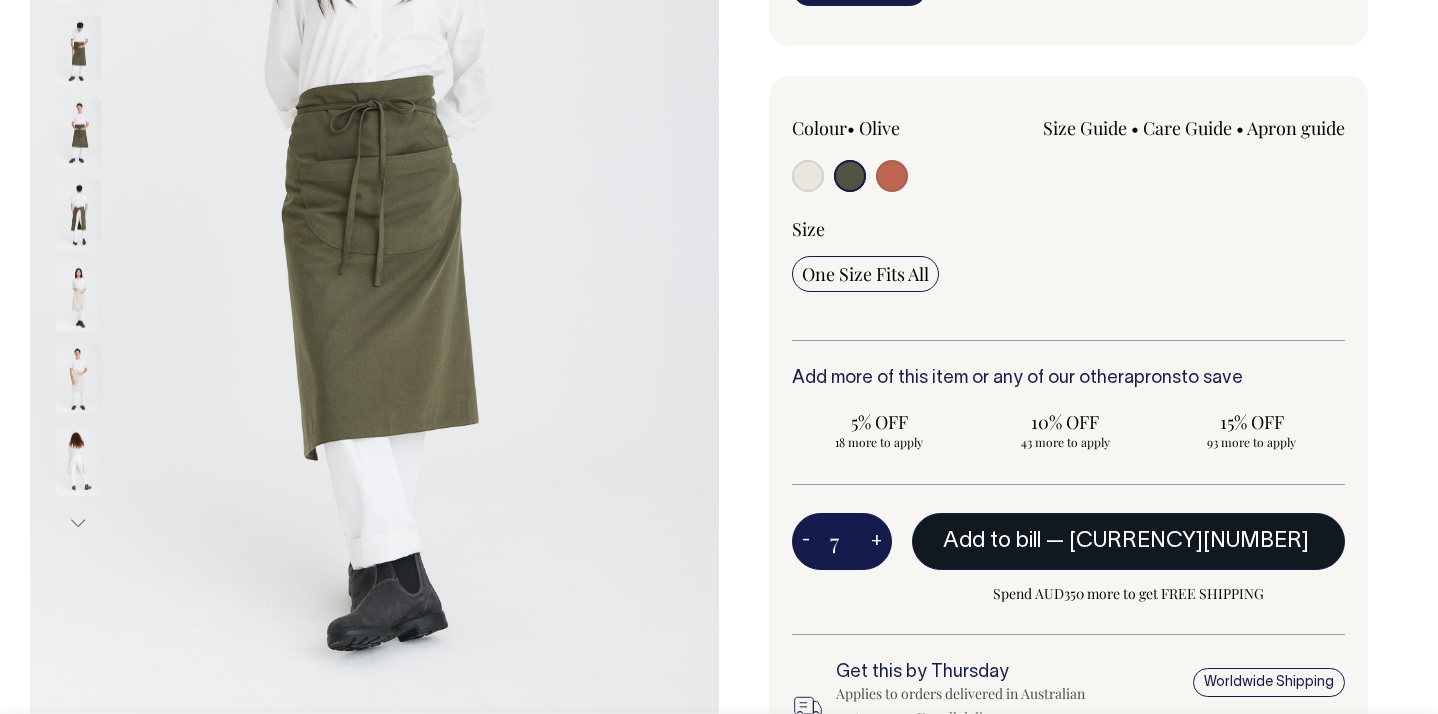 type on "1" 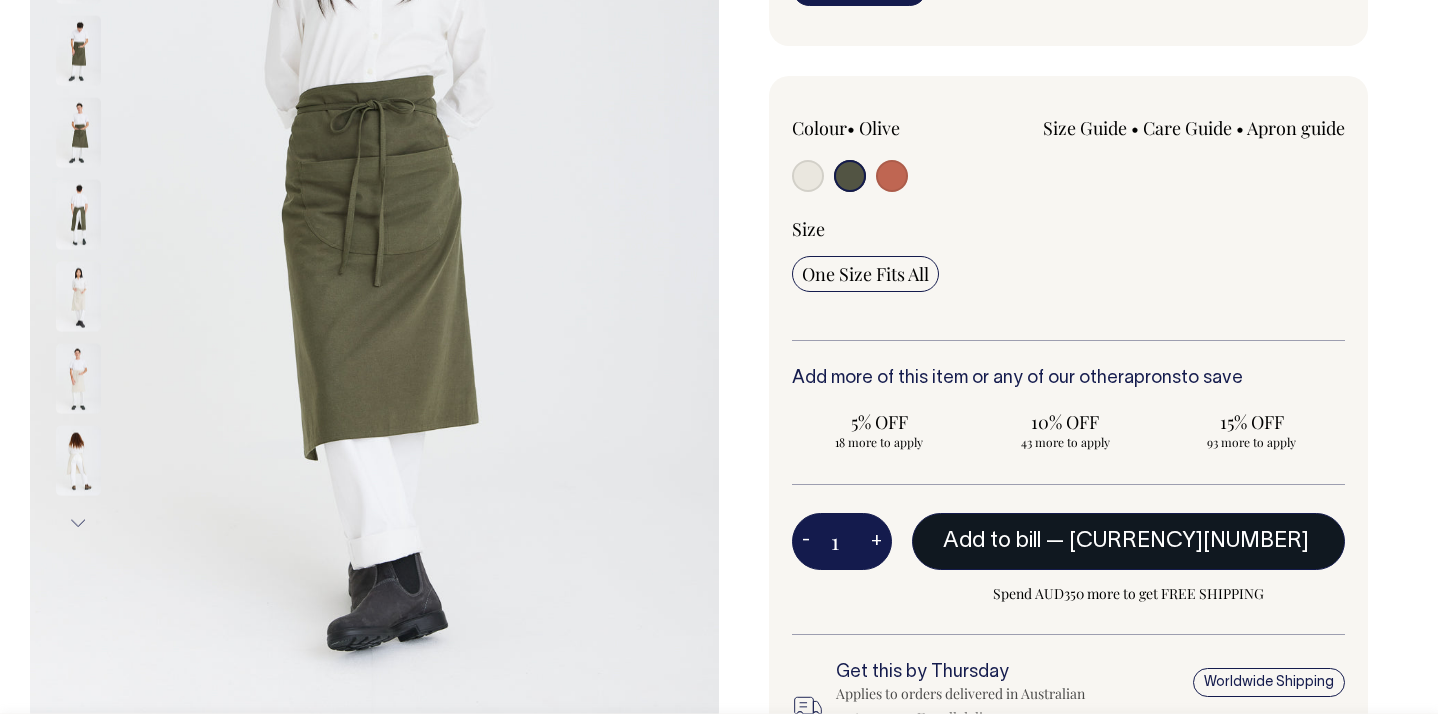 type on "1" 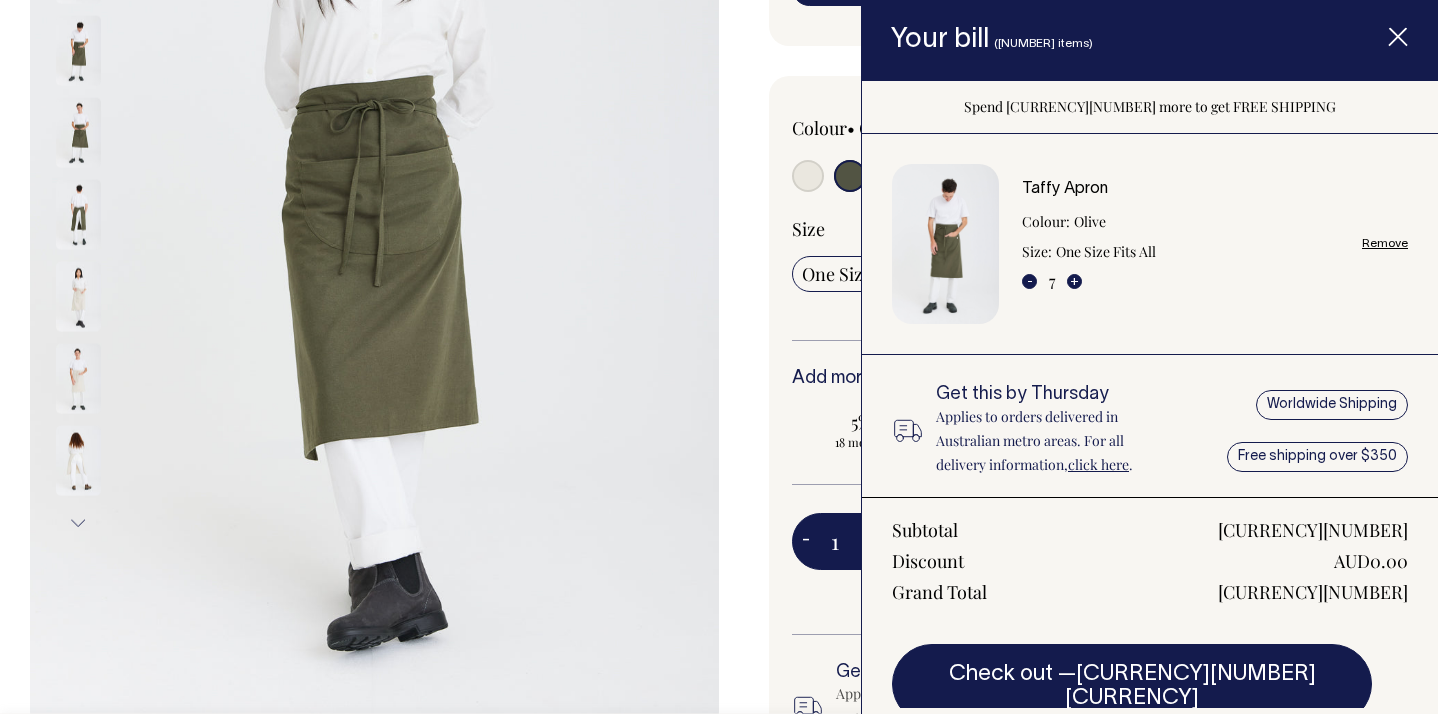 click 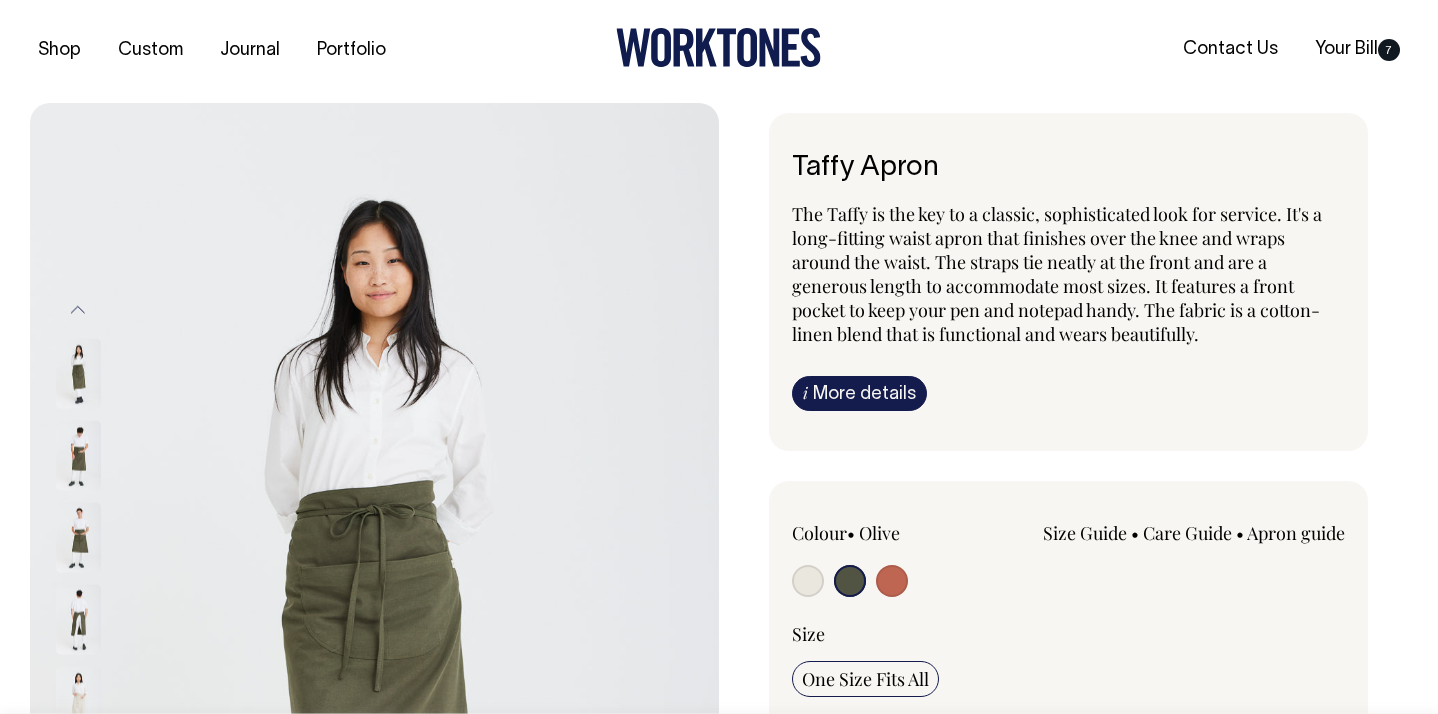 scroll, scrollTop: 0, scrollLeft: 0, axis: both 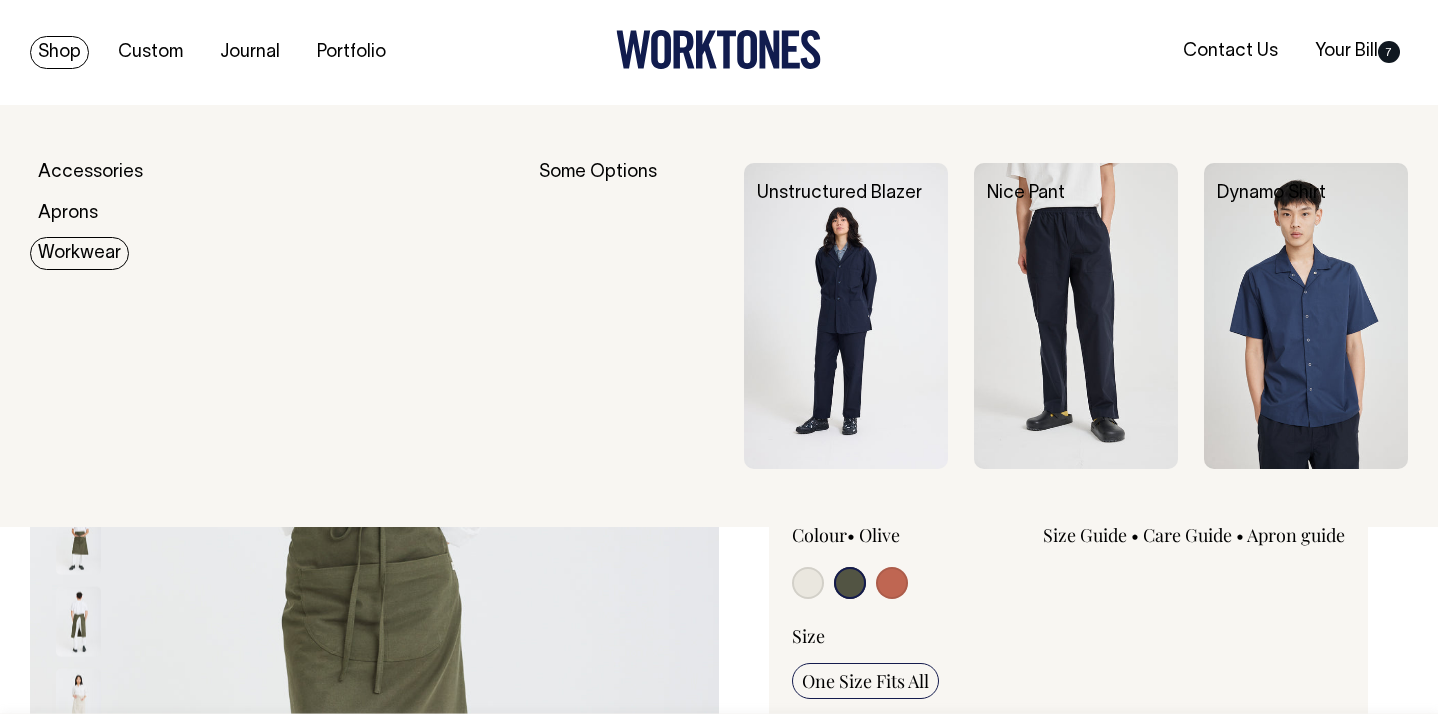 click on "Workwear" at bounding box center (79, 253) 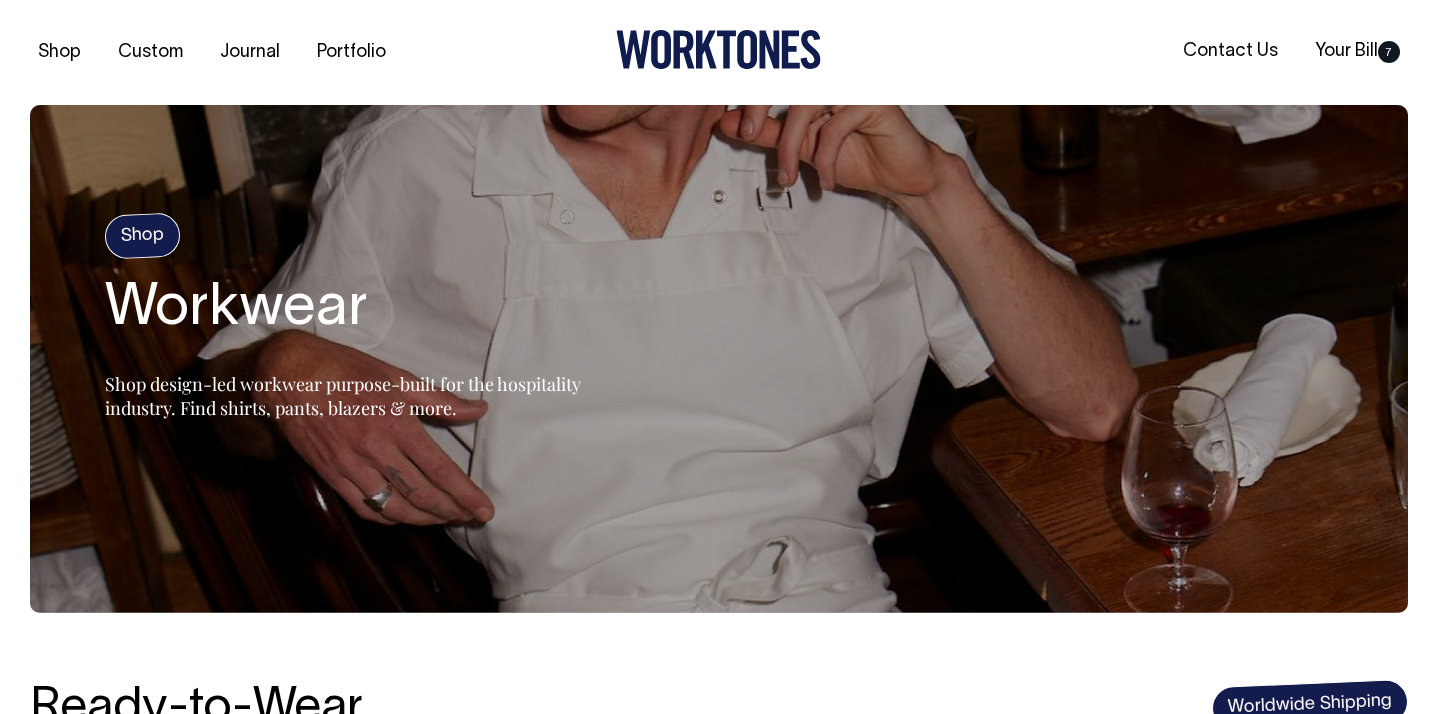 scroll, scrollTop: 0, scrollLeft: 0, axis: both 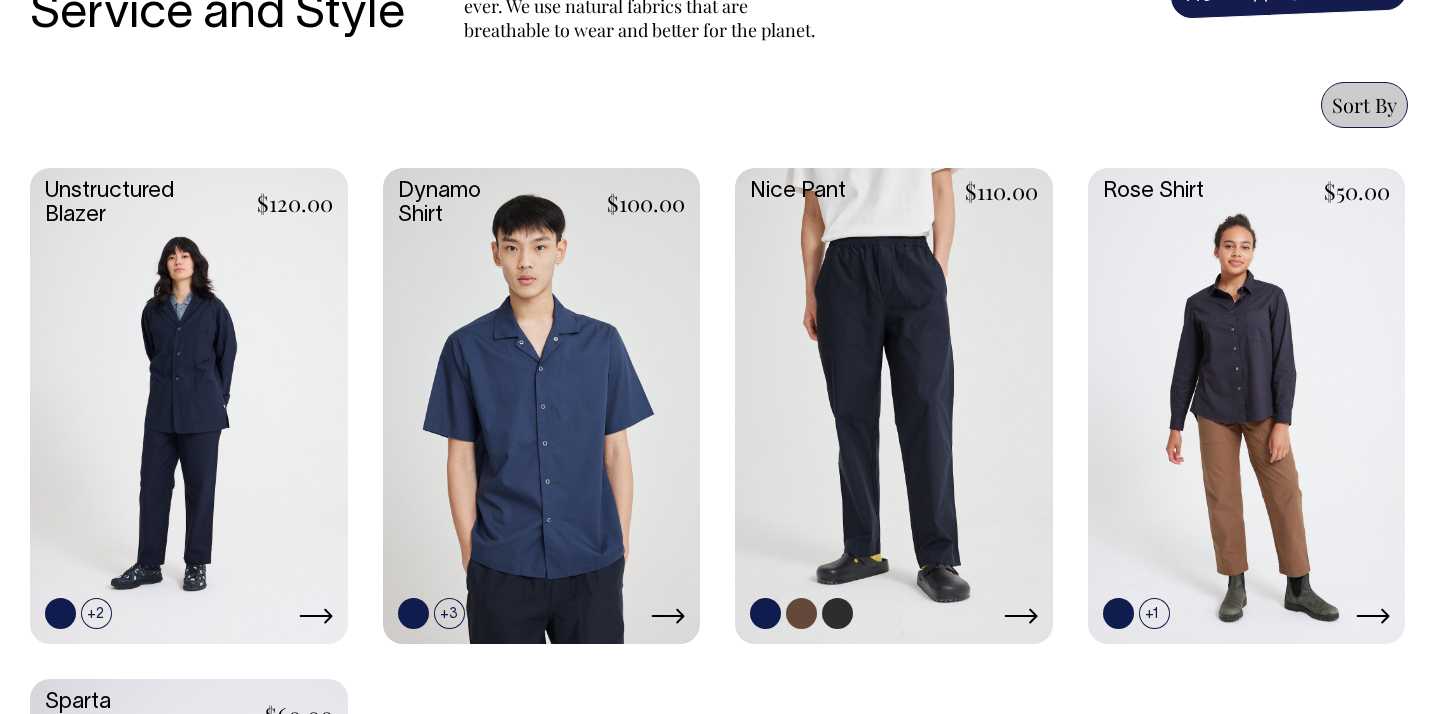 click at bounding box center [894, 404] 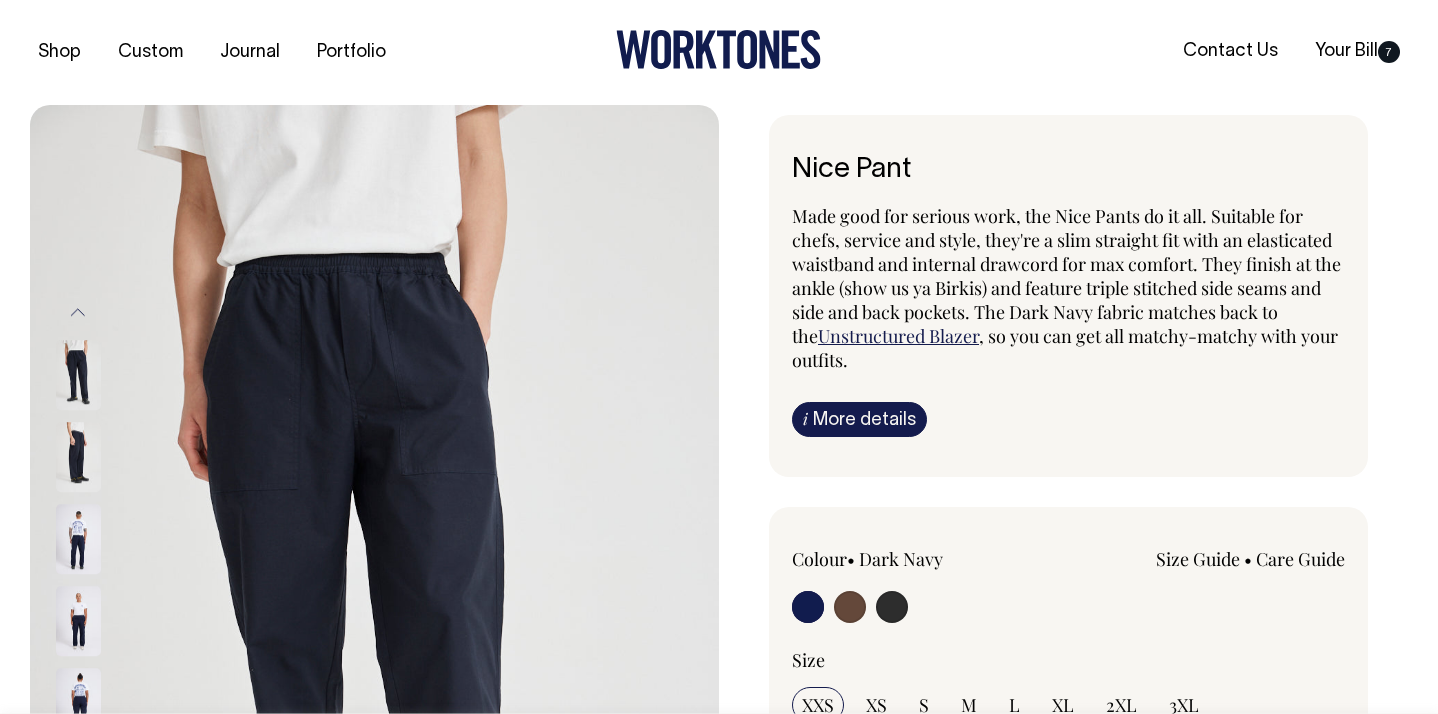scroll, scrollTop: 0, scrollLeft: 0, axis: both 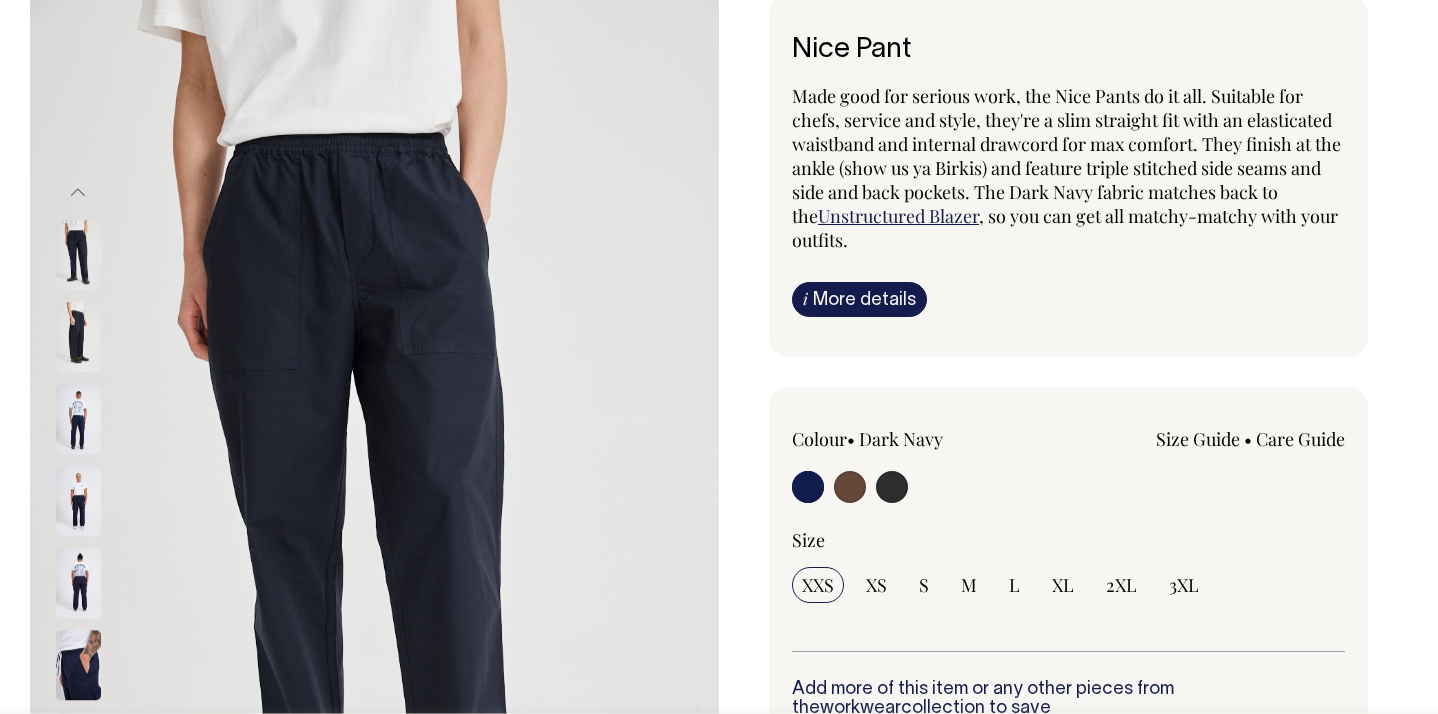 click at bounding box center (78, 338) 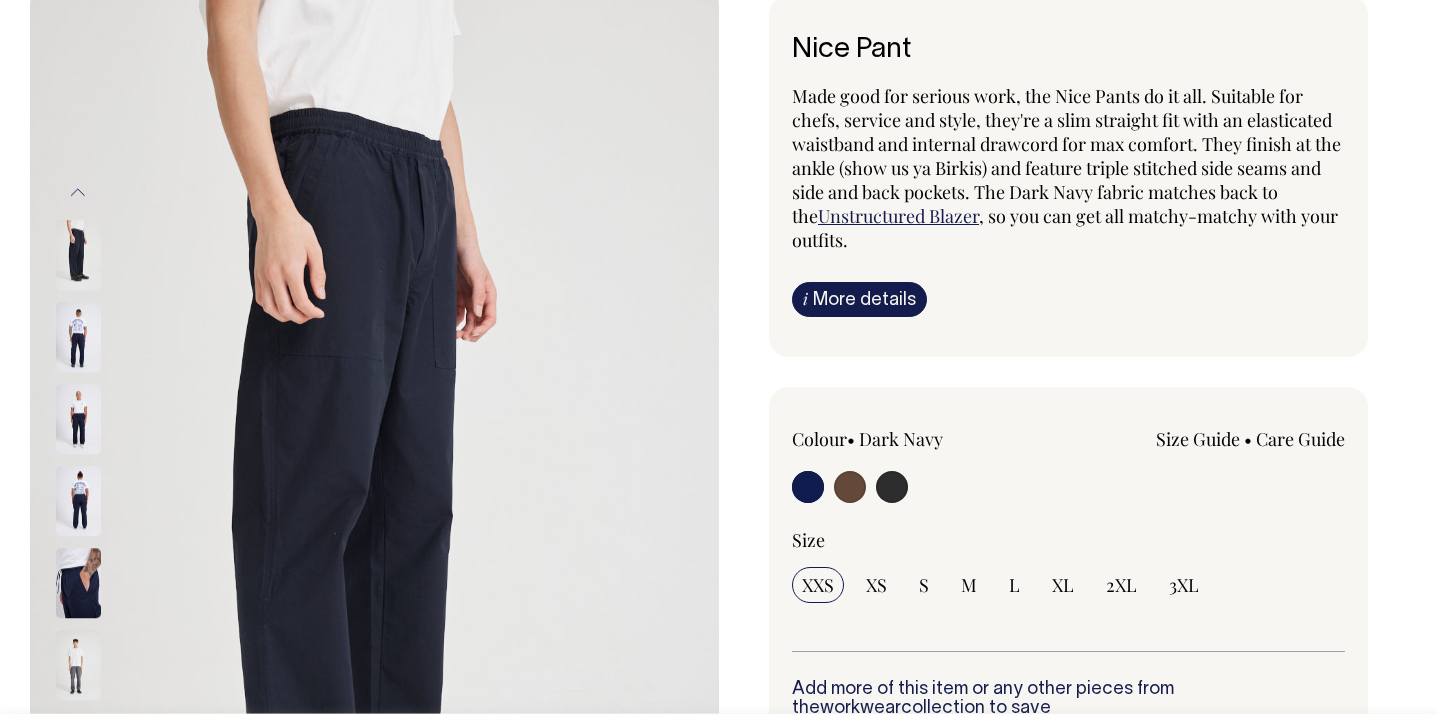 click at bounding box center (78, 420) 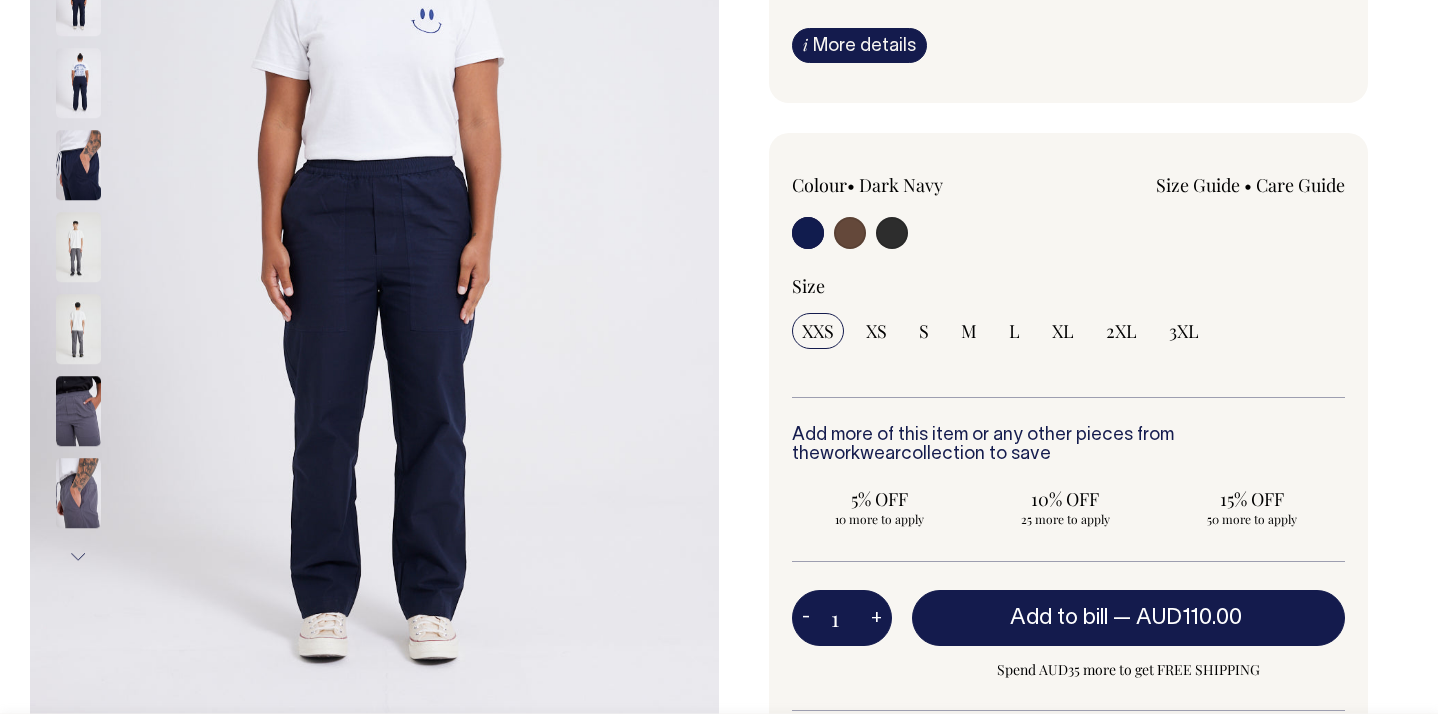 scroll, scrollTop: 375, scrollLeft: 0, axis: vertical 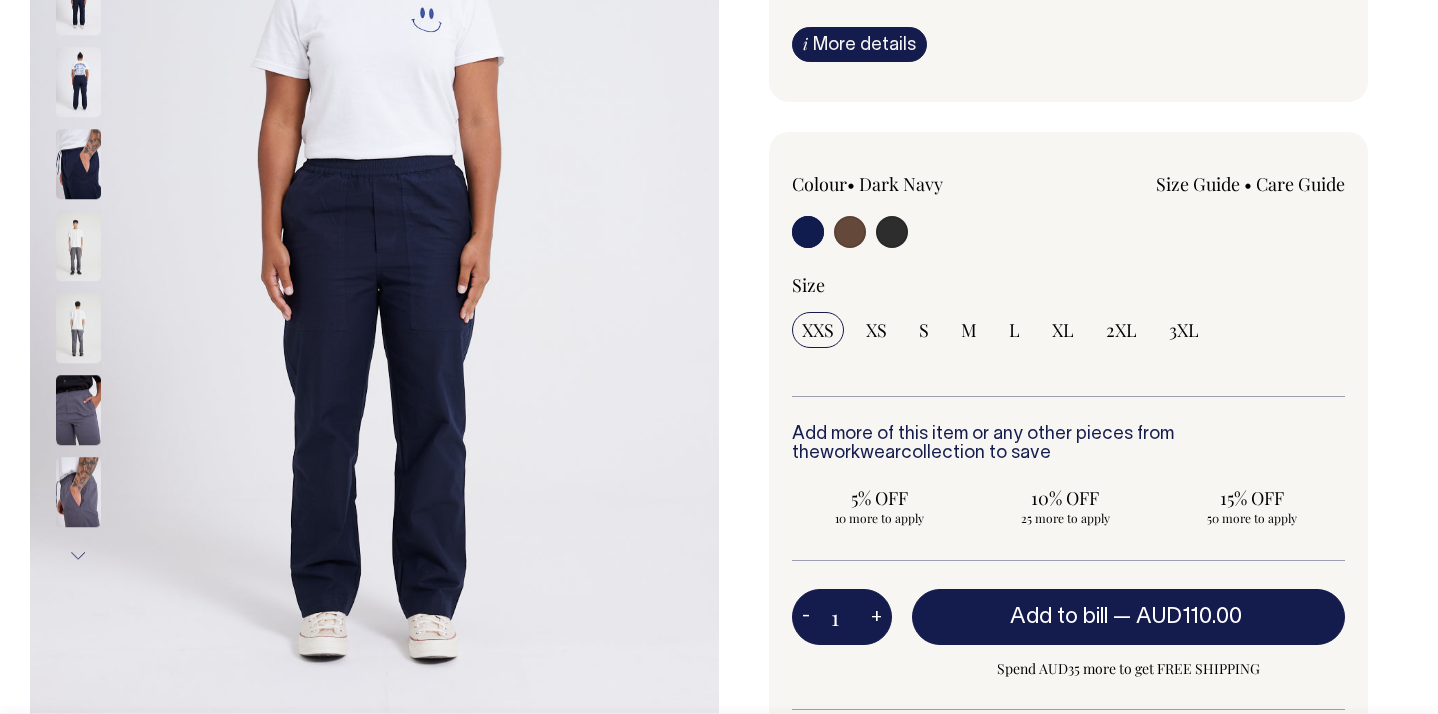 click at bounding box center (78, 411) 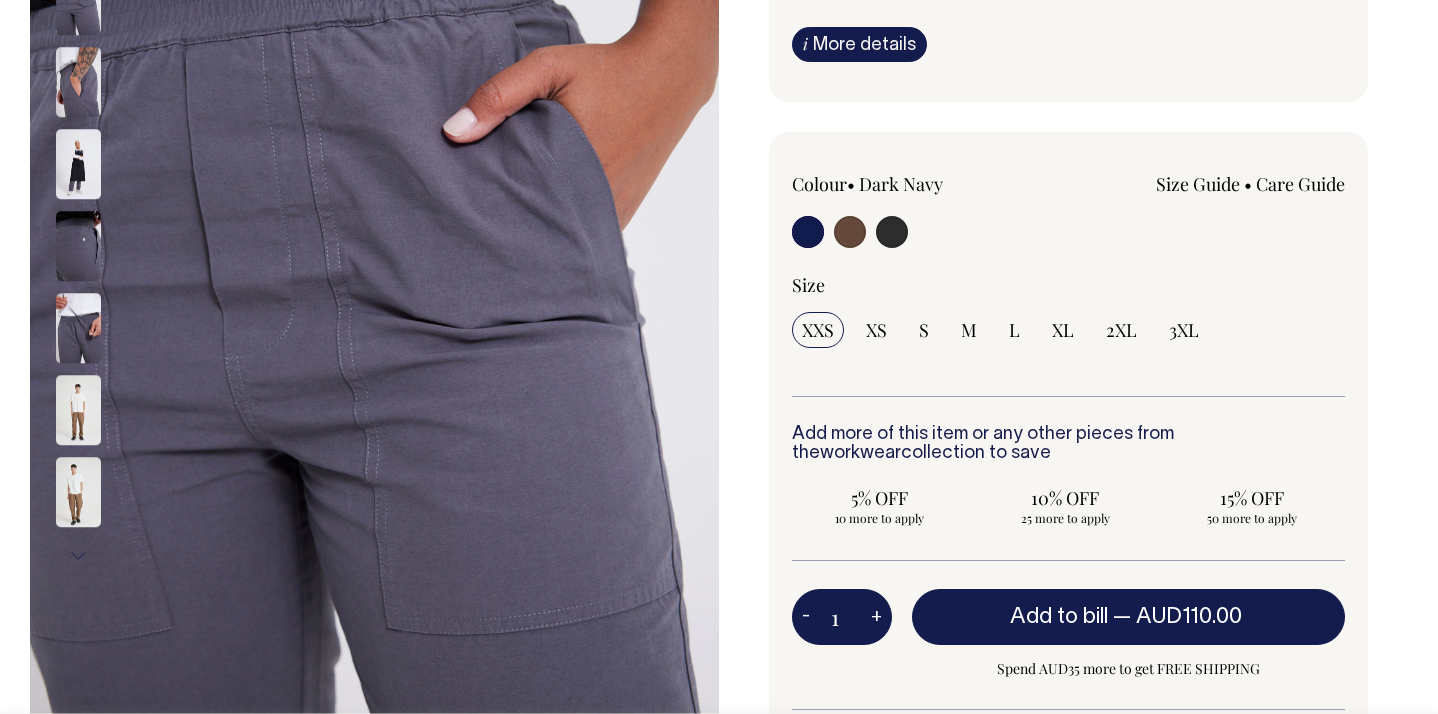 click at bounding box center (78, 247) 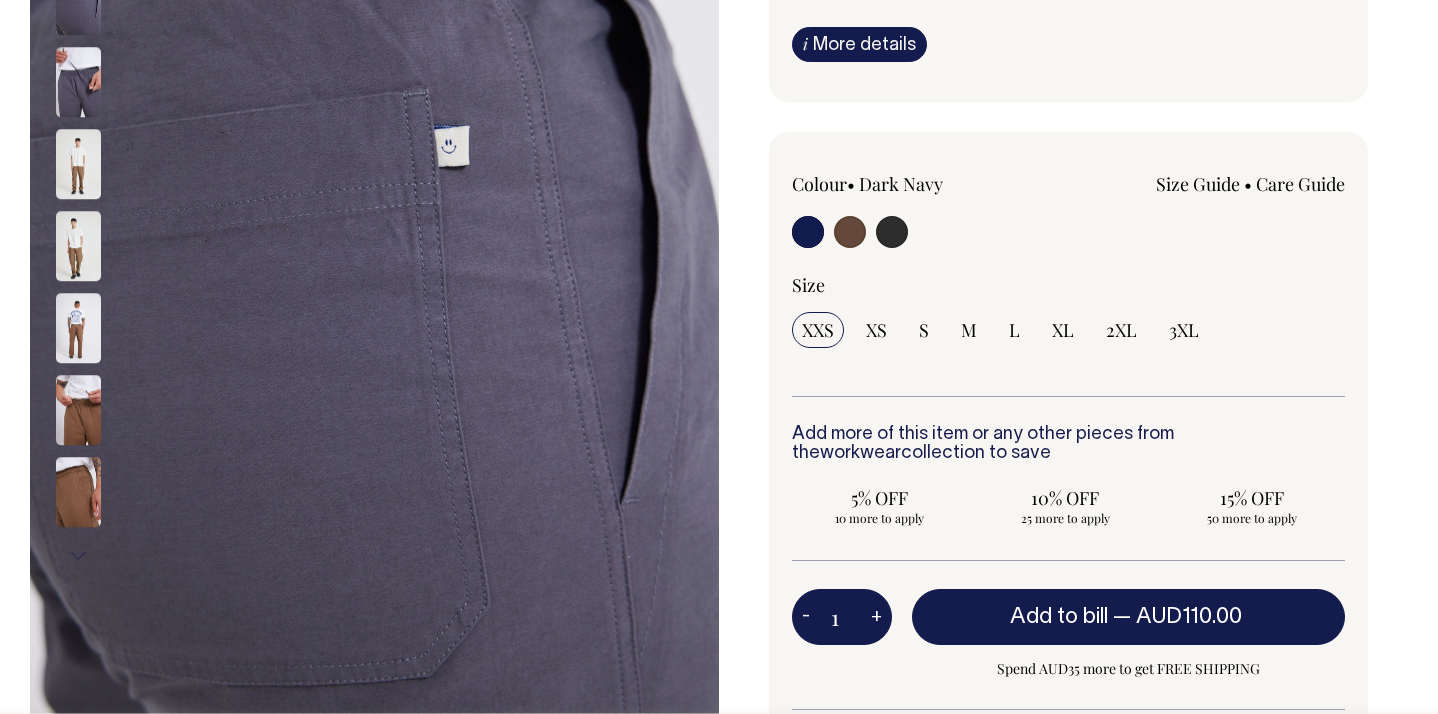 click at bounding box center [105, 165] 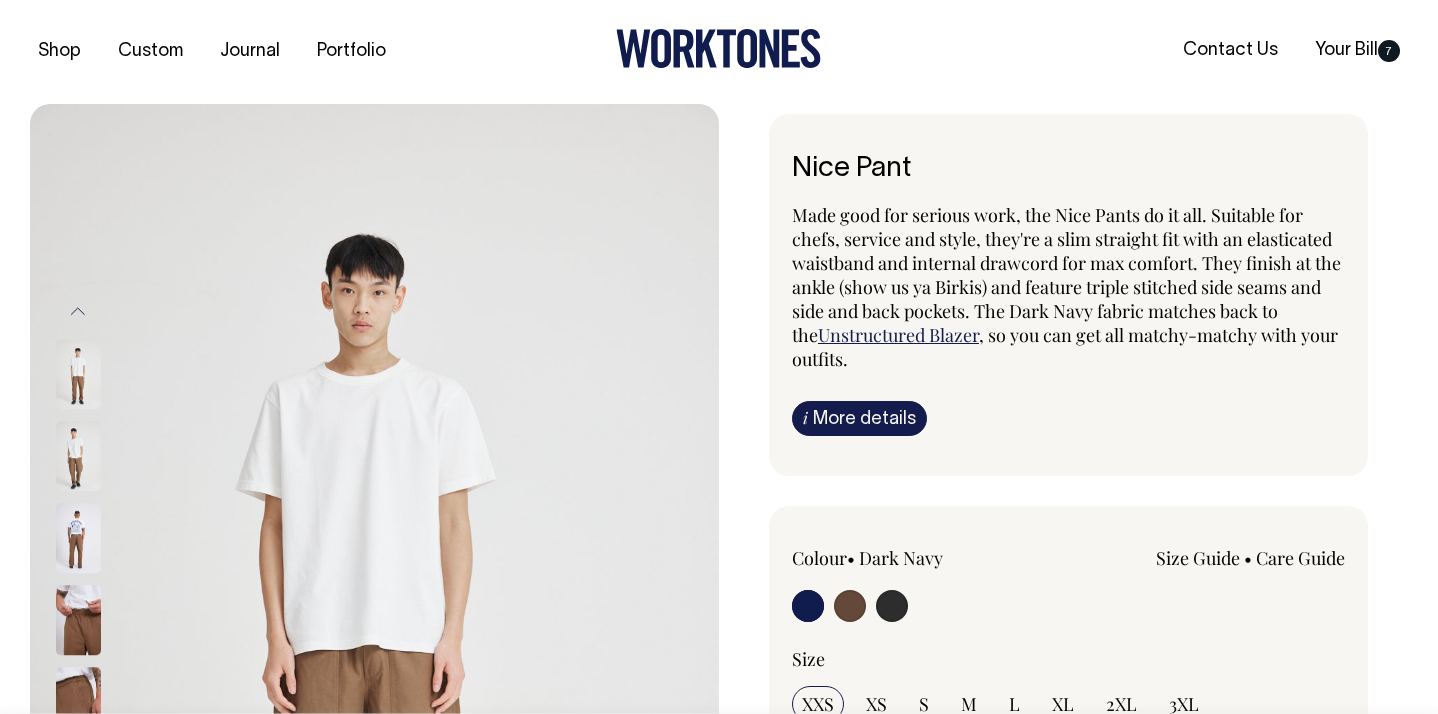scroll, scrollTop: 0, scrollLeft: 0, axis: both 